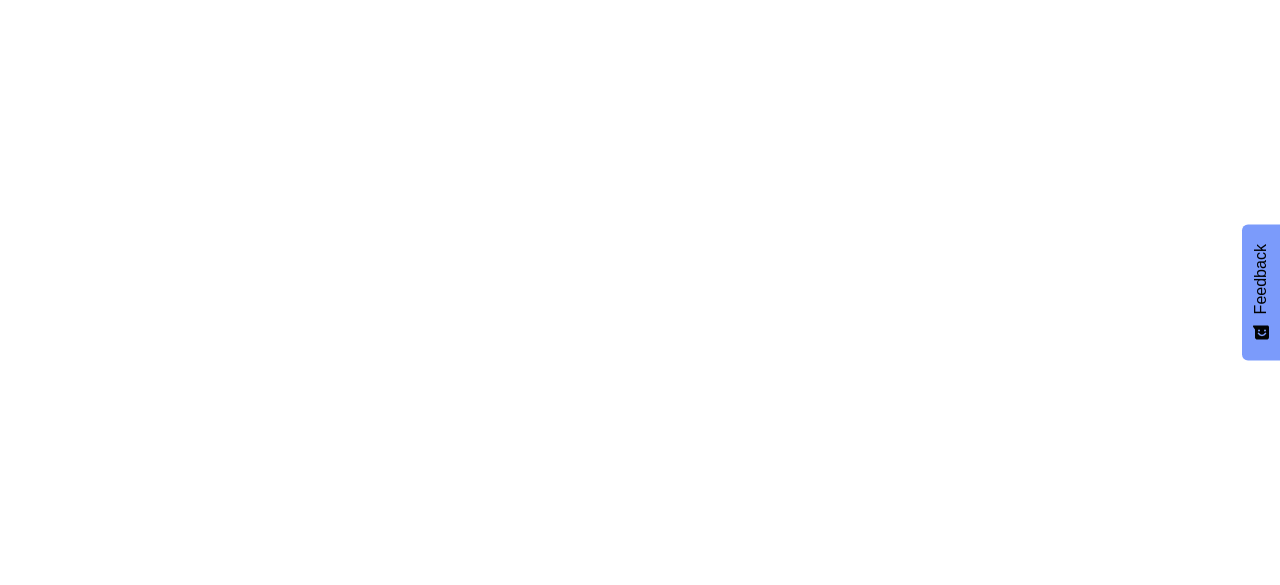 scroll, scrollTop: 0, scrollLeft: 0, axis: both 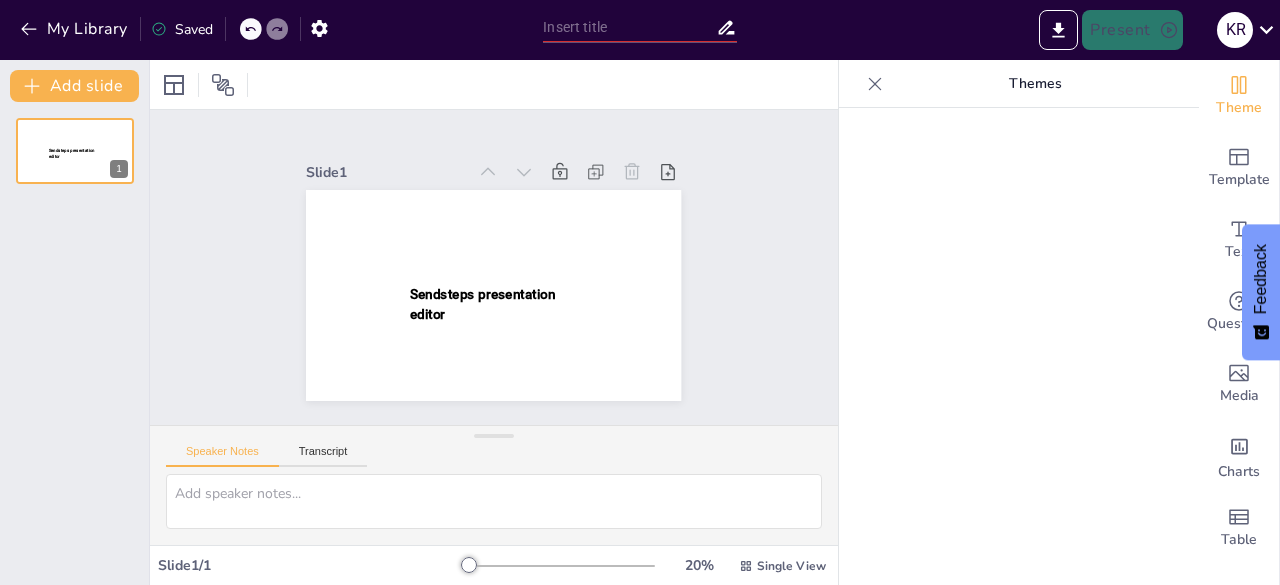 type on "New Sendsteps" 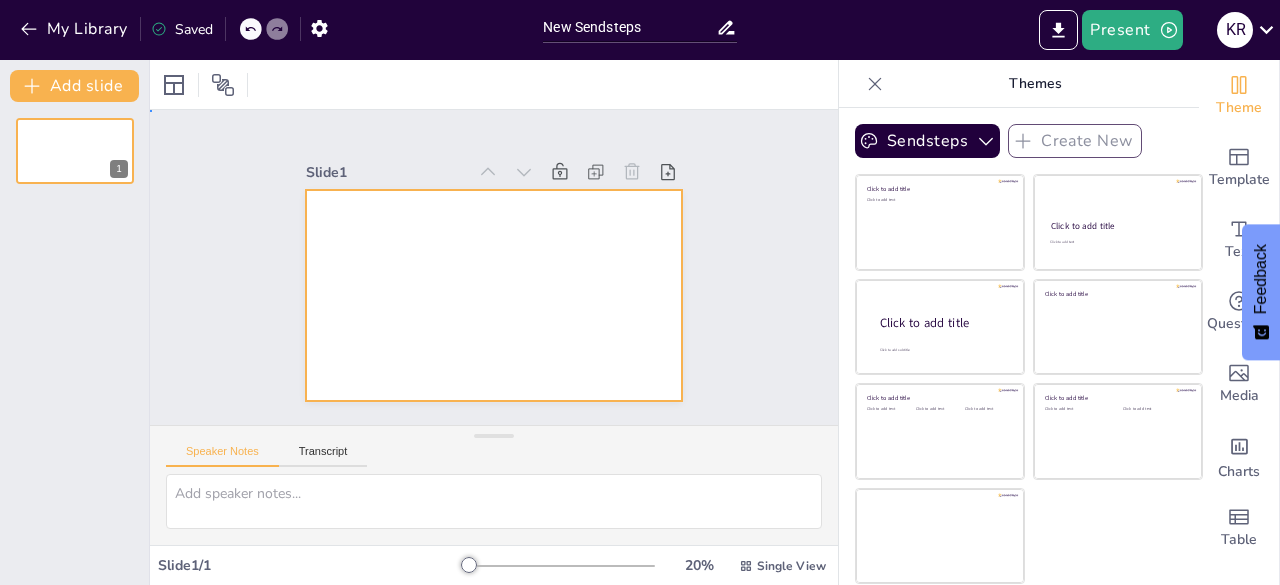click at bounding box center [493, 295] 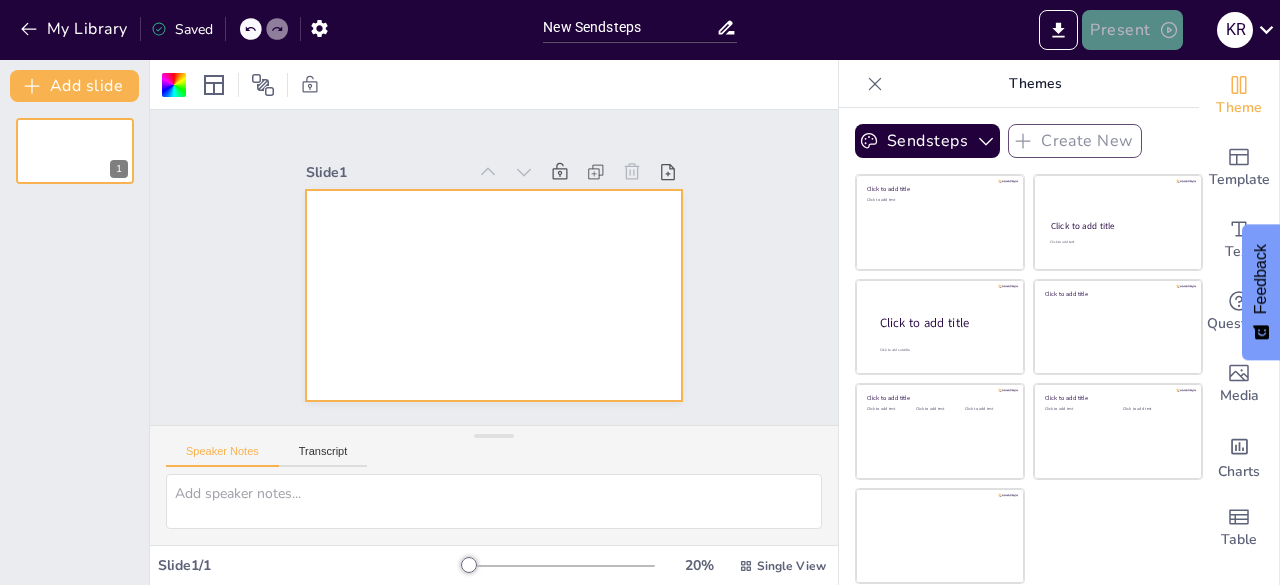 click on "Present" at bounding box center [1132, 30] 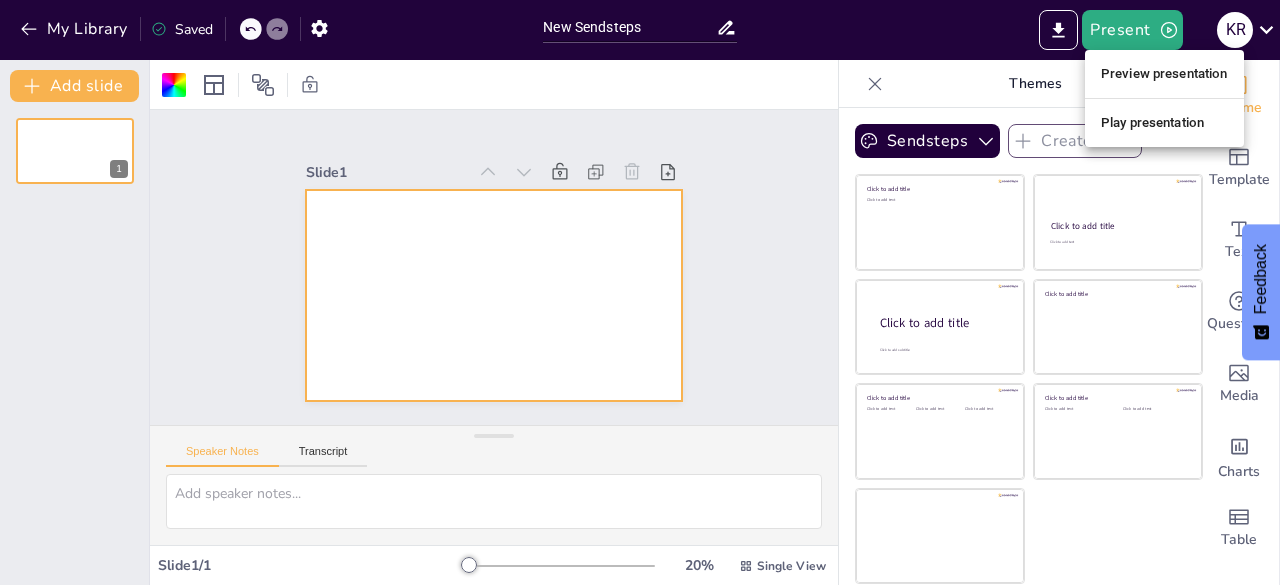 click at bounding box center [640, 292] 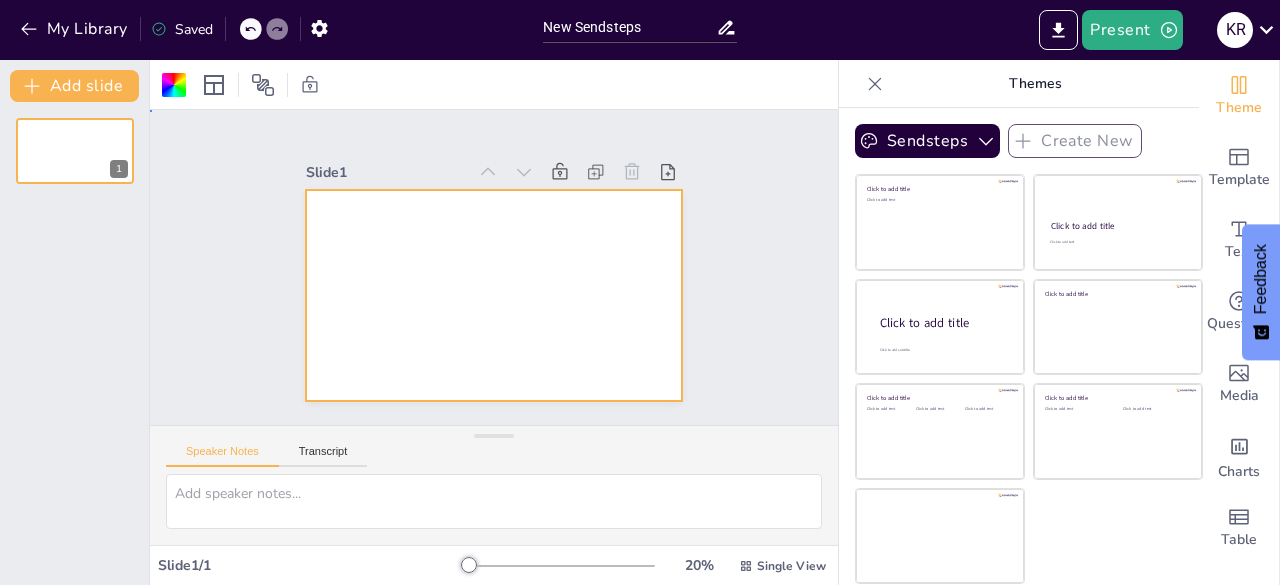click at bounding box center (493, 295) 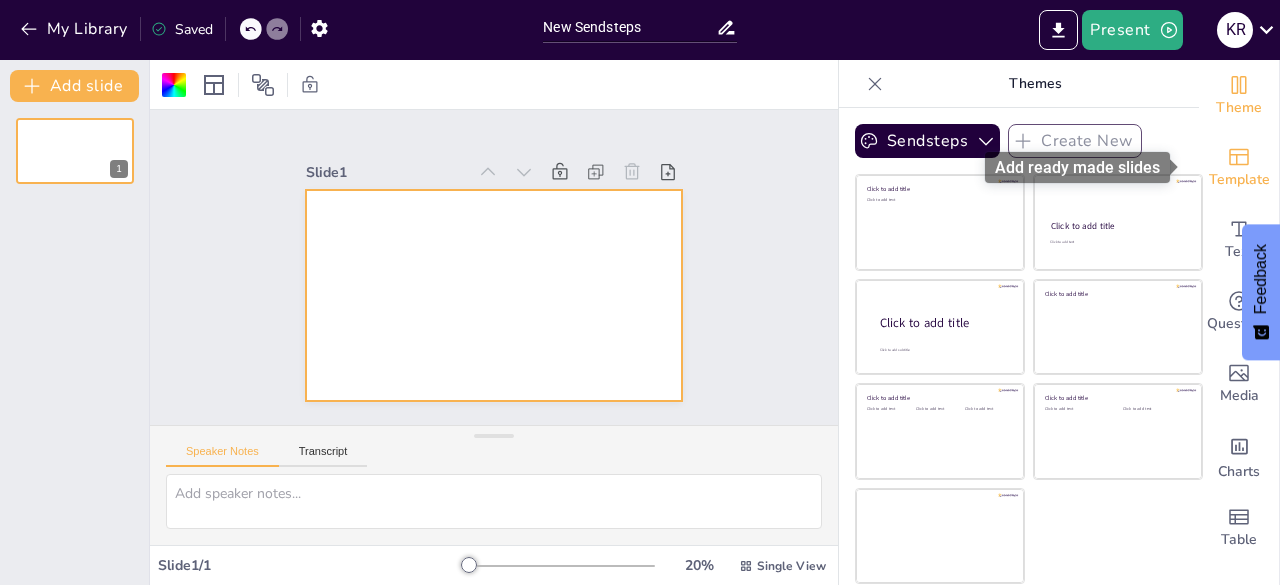 click on "Template" at bounding box center (1239, 168) 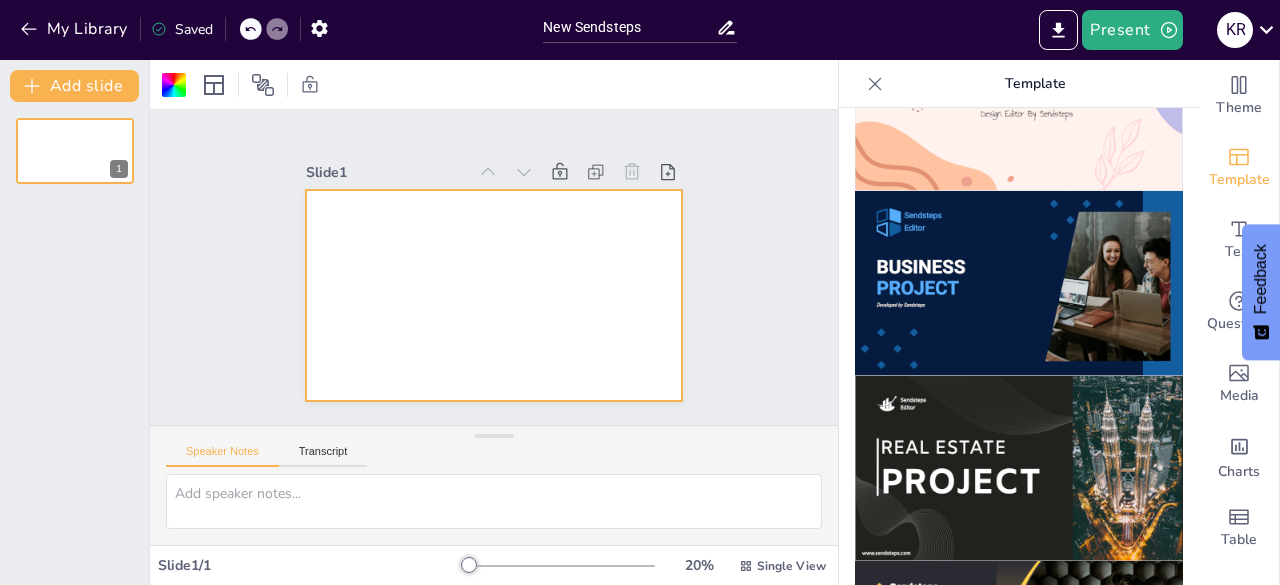 scroll, scrollTop: 1581, scrollLeft: 0, axis: vertical 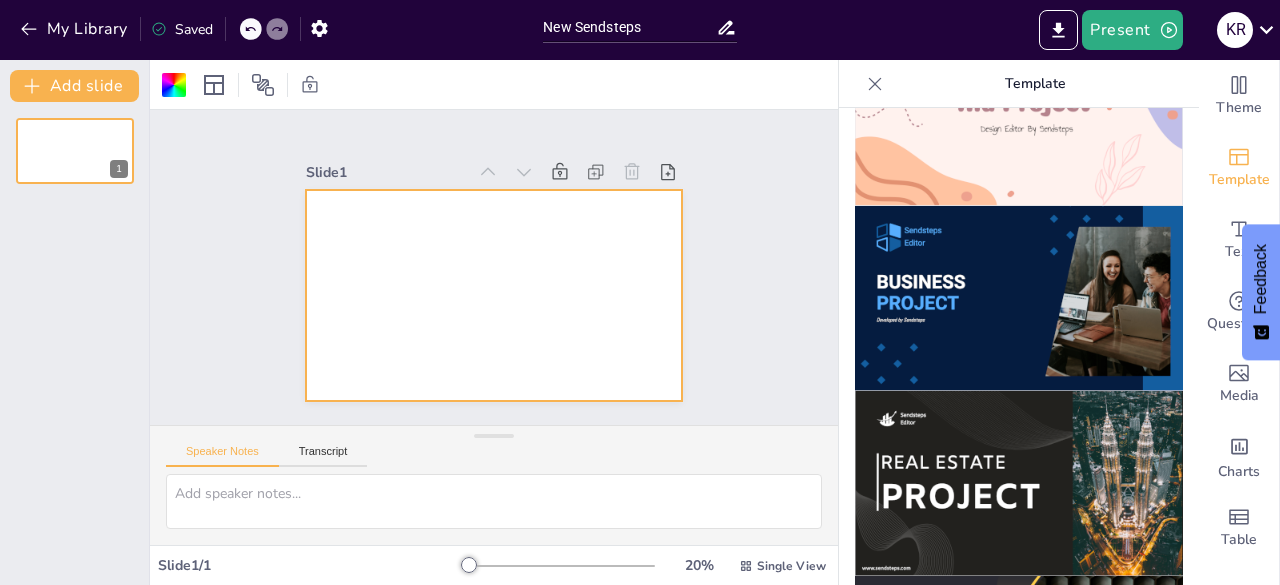 click at bounding box center (1019, 298) 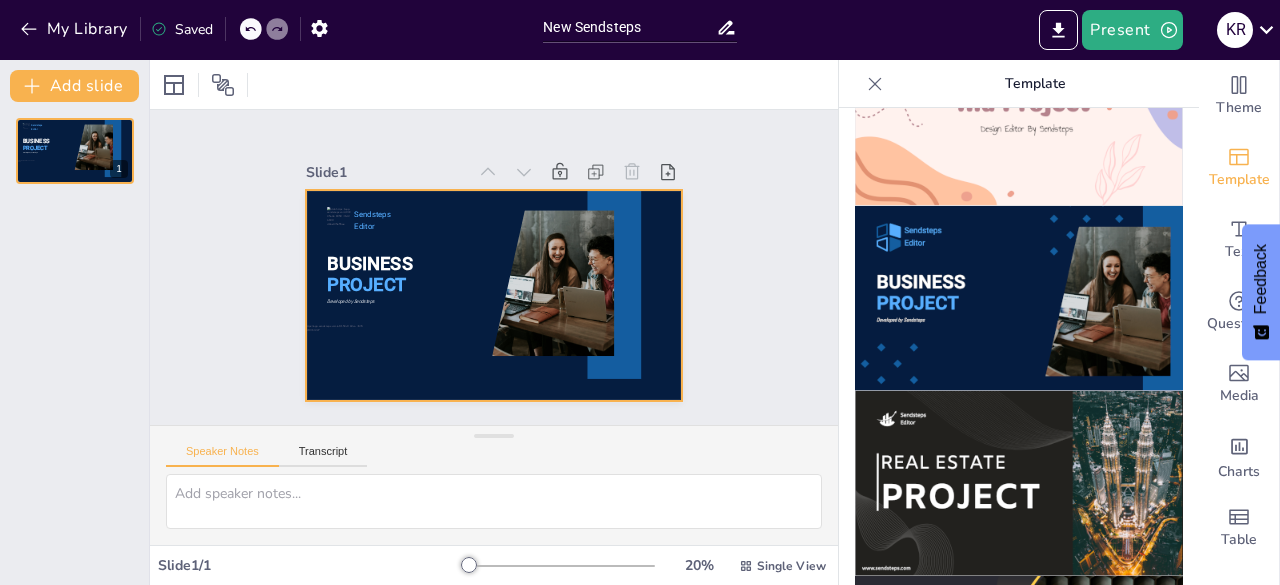 click at bounding box center [493, 295] 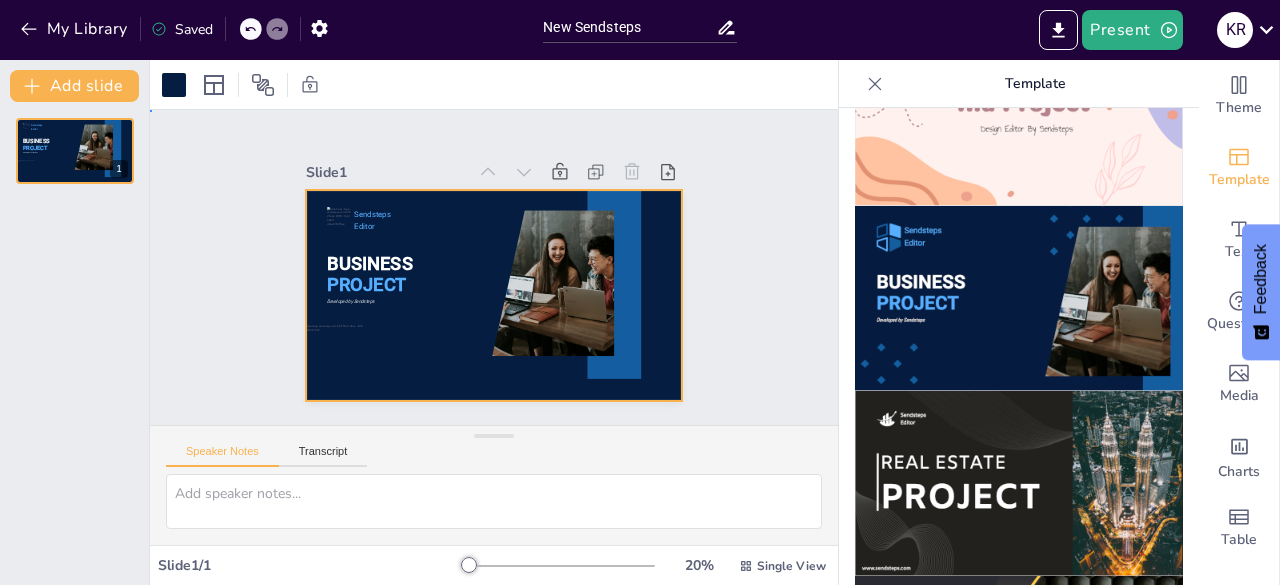 click at bounding box center (493, 295) 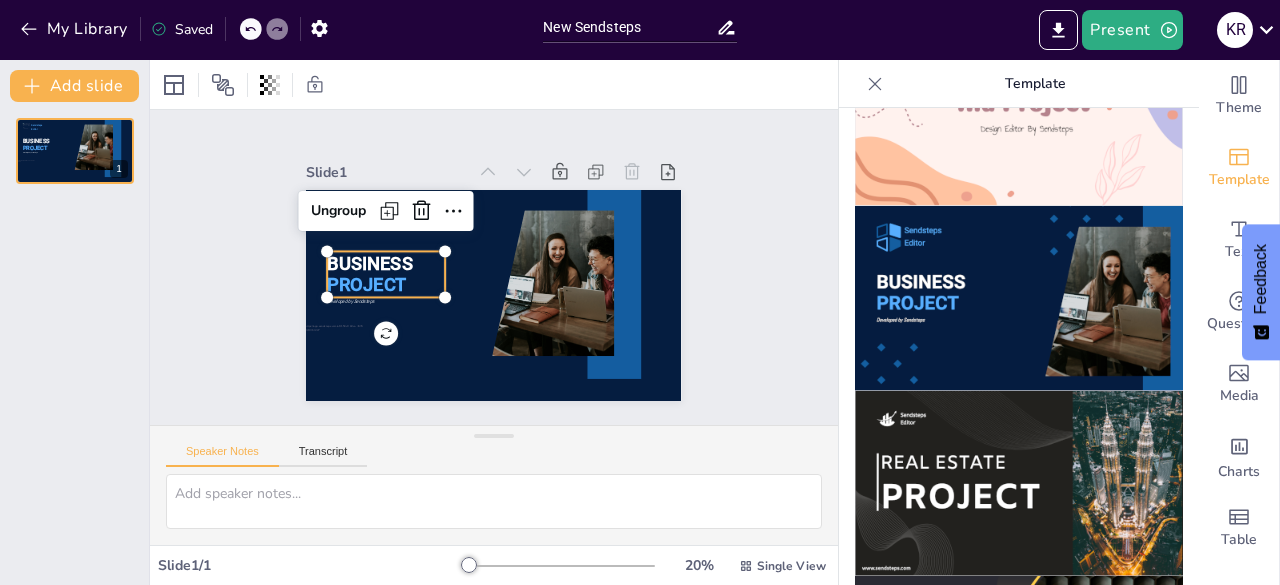 click on "BUSINESS" at bounding box center (371, 264) 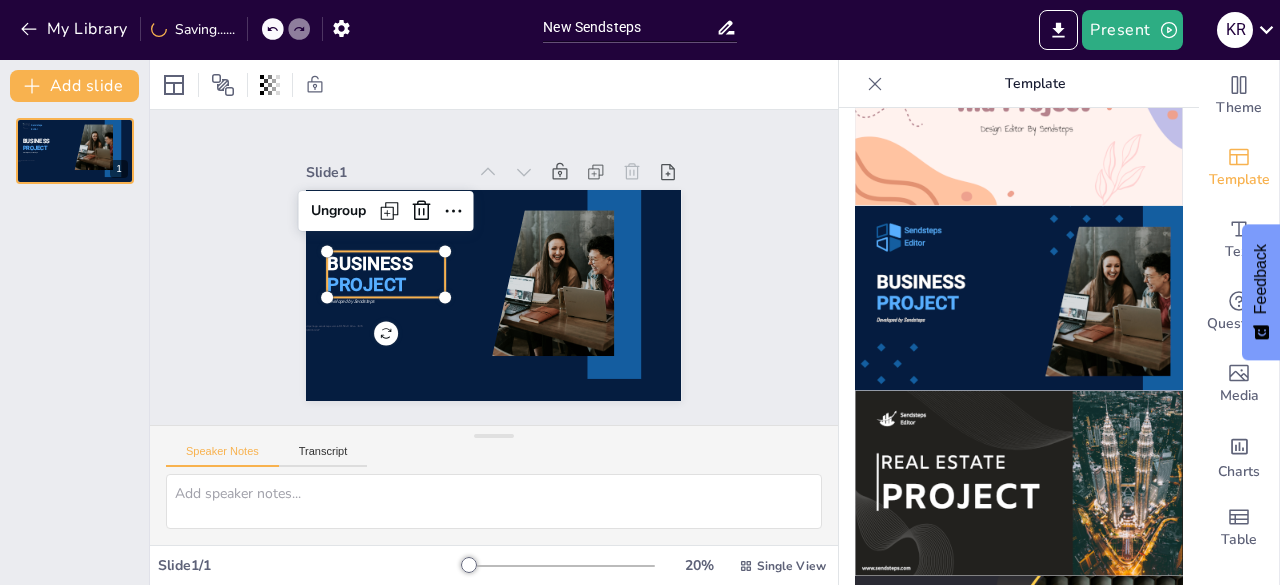 click on "BUSINESS" at bounding box center [371, 264] 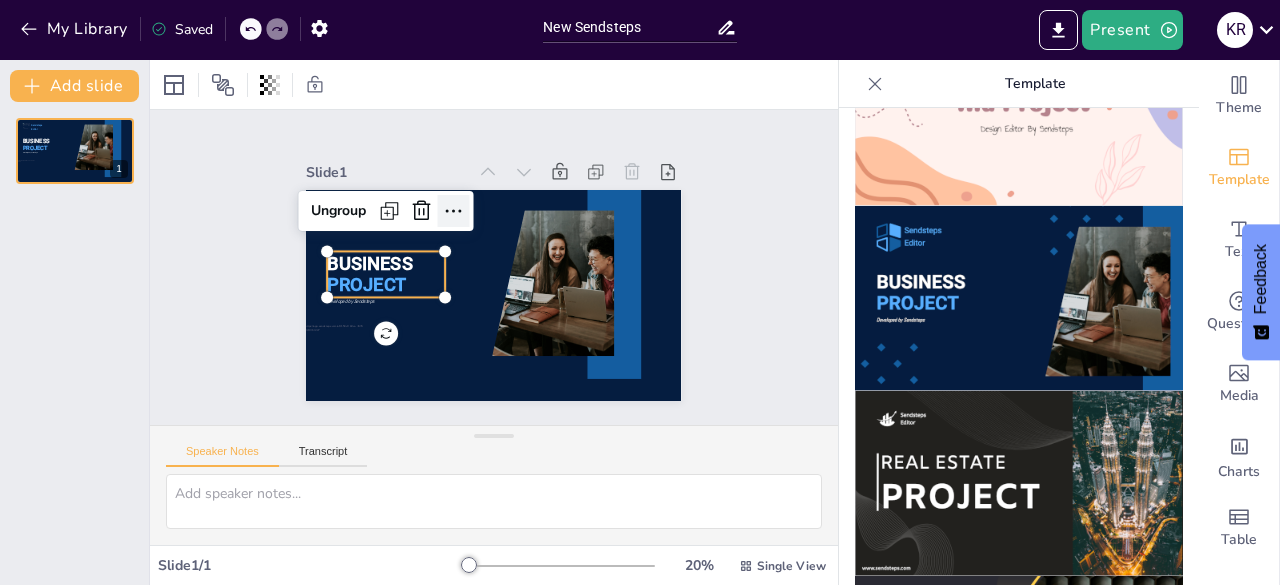 click 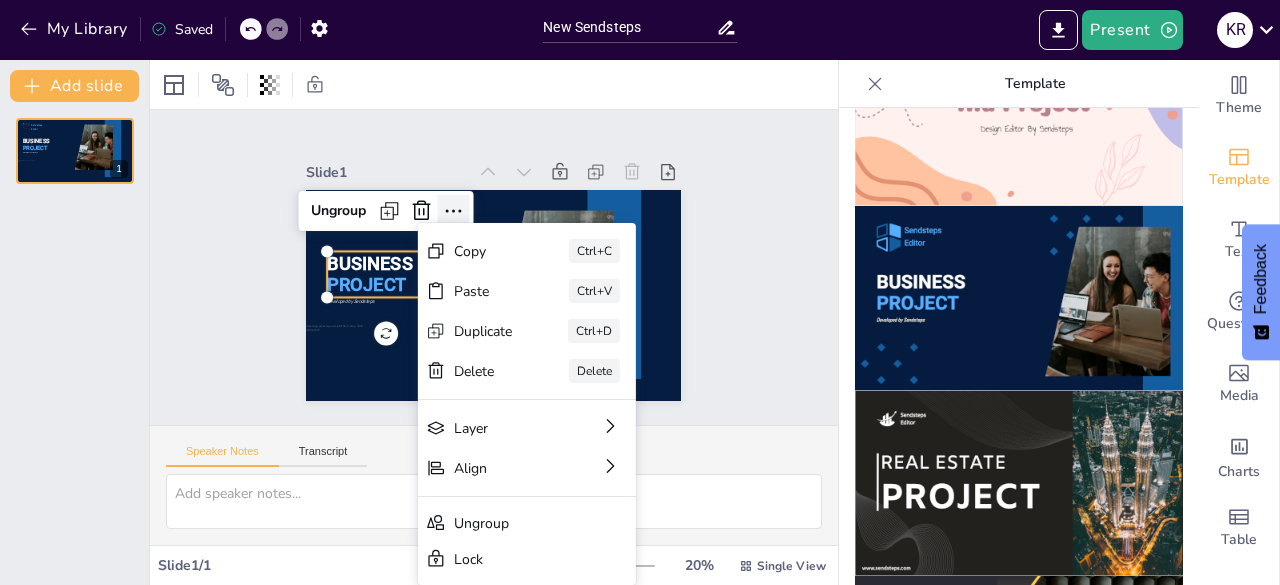 click 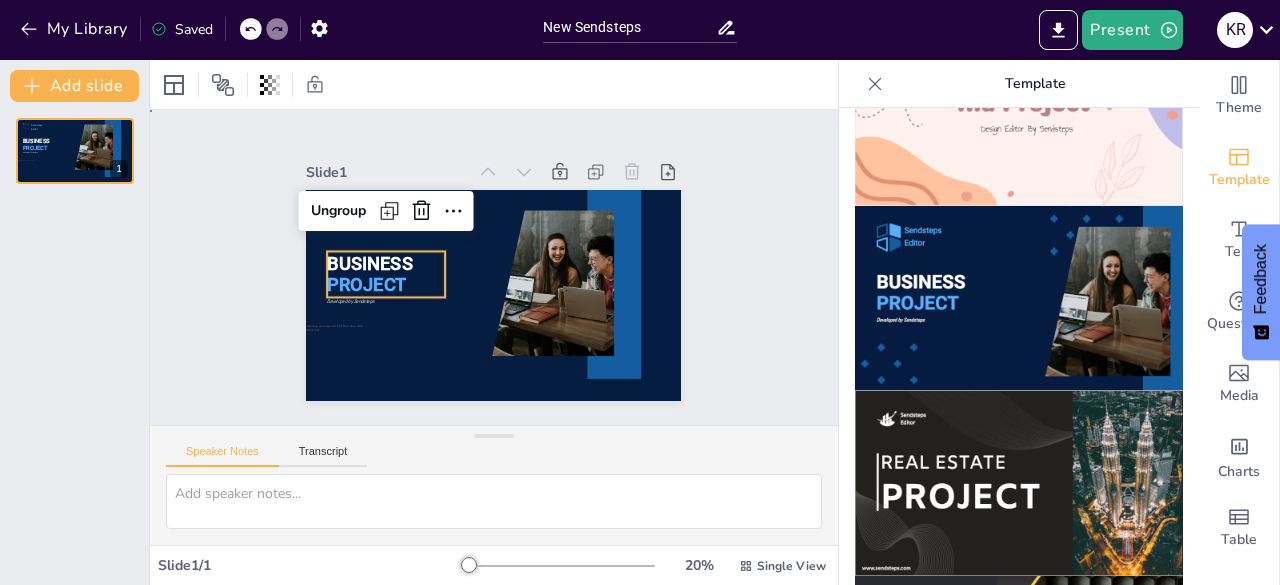 click on "Slide  1 BUSINESS PROJECT Sendsteps Editor Developed by Sendsteps Ungroup" at bounding box center [493, 267] 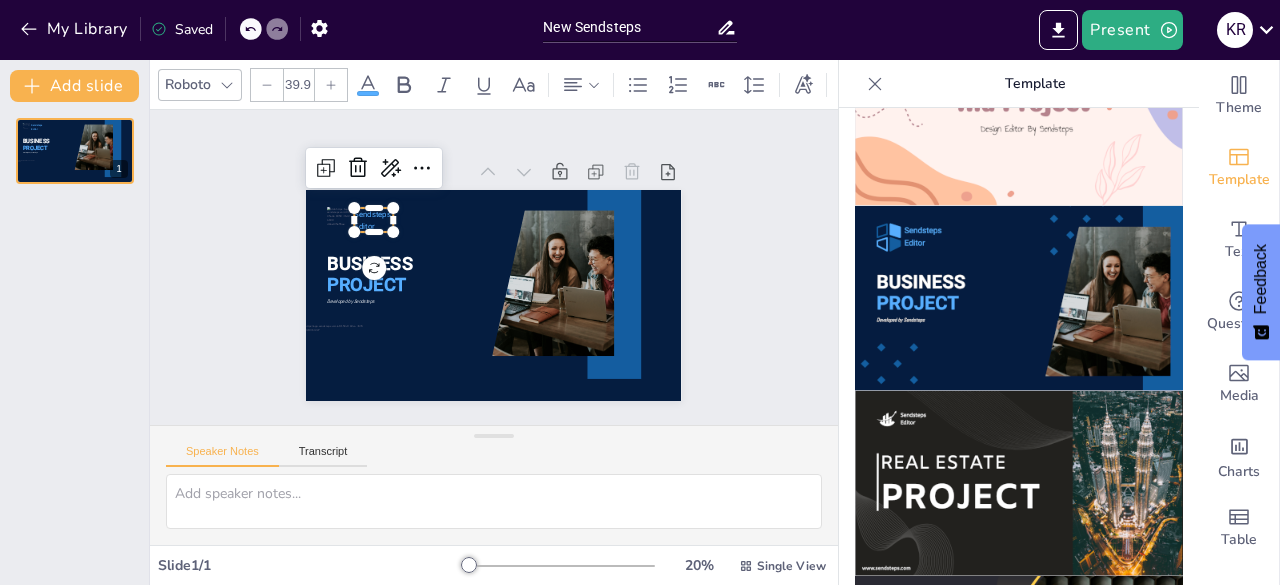 click on "Sendsteps" at bounding box center [373, 214] 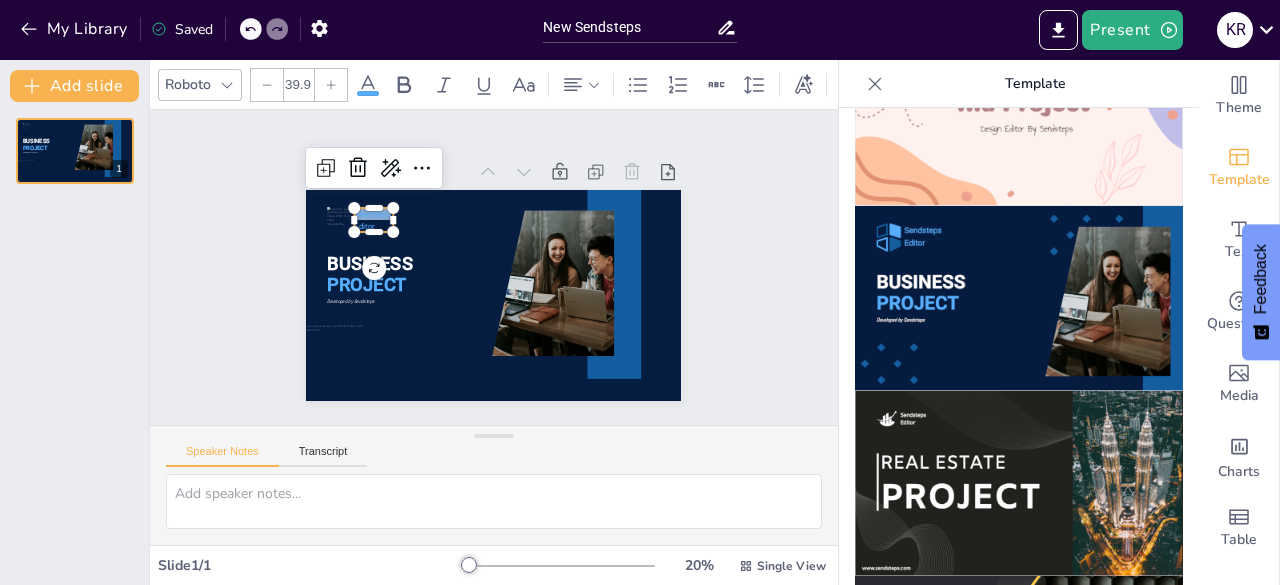 click on "Sendsteps" at bounding box center (373, 214) 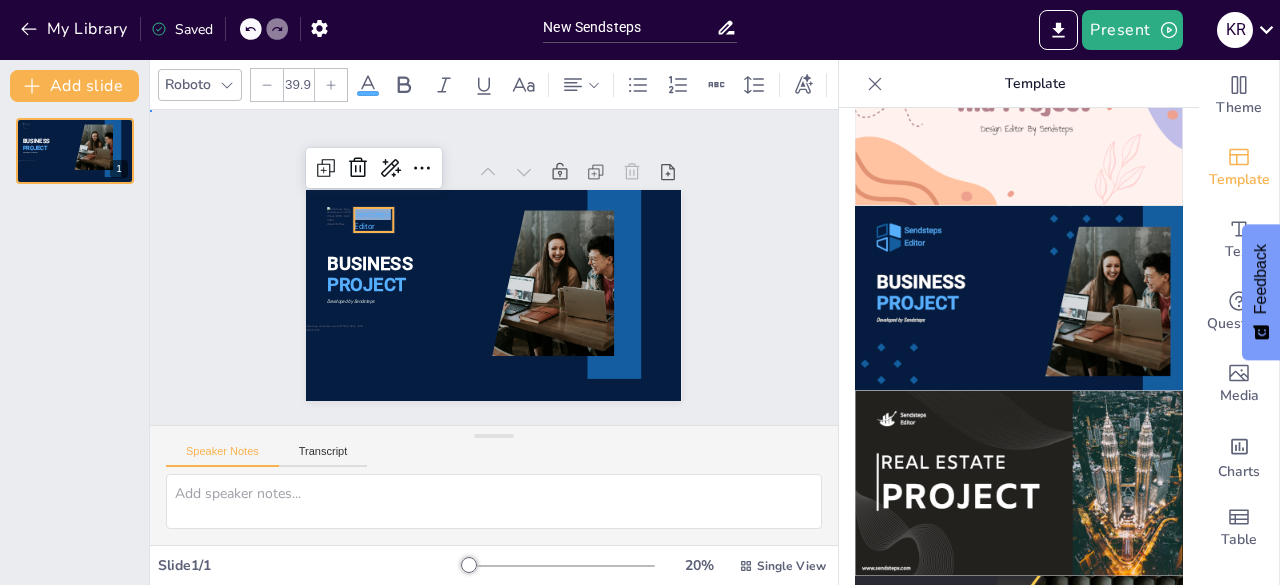 click on "Slide  1 BUSINESS PROJECT Developed by Sendsteps Sendsteps Editor" at bounding box center (494, 267) 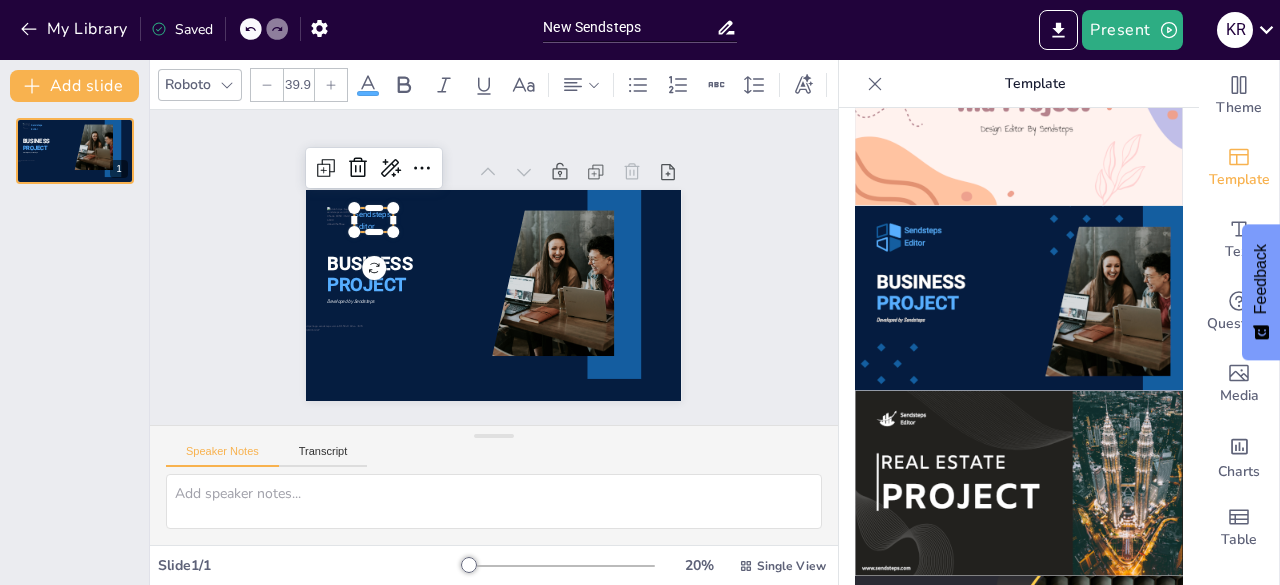click on "Editor" at bounding box center (374, 226) 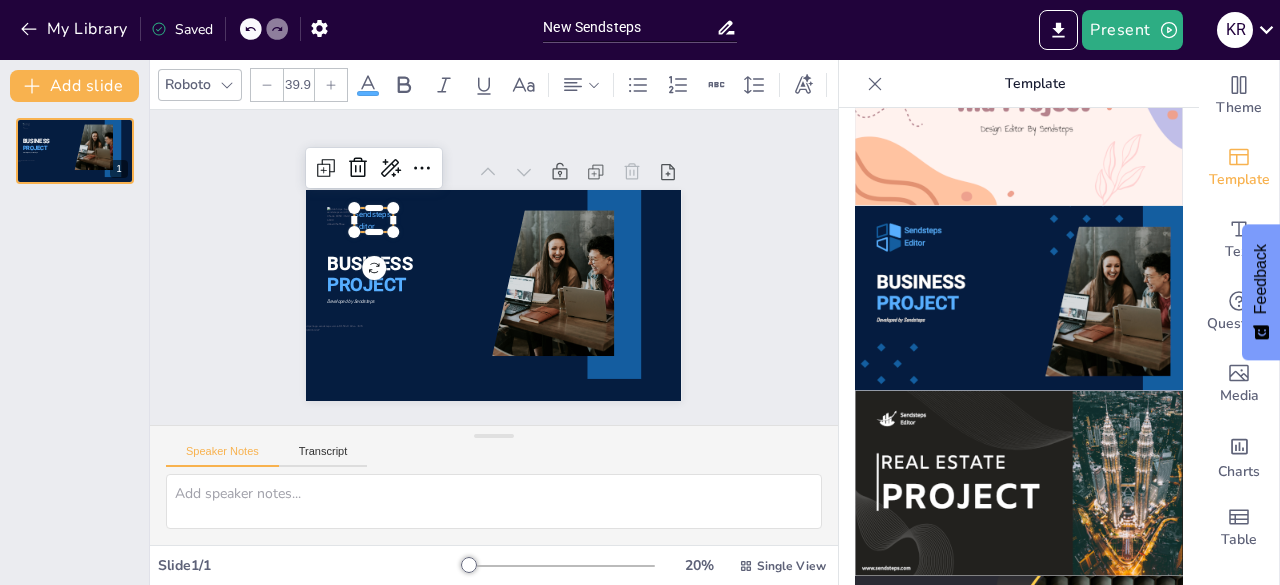 click on "Editor" at bounding box center (374, 226) 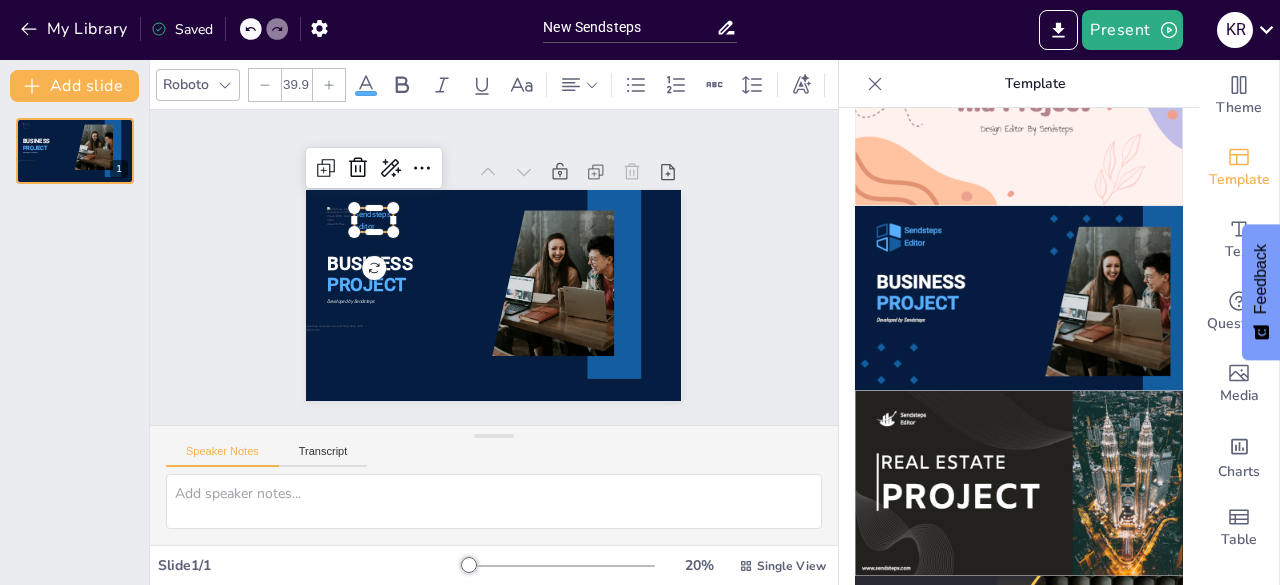 scroll, scrollTop: 0, scrollLeft: 0, axis: both 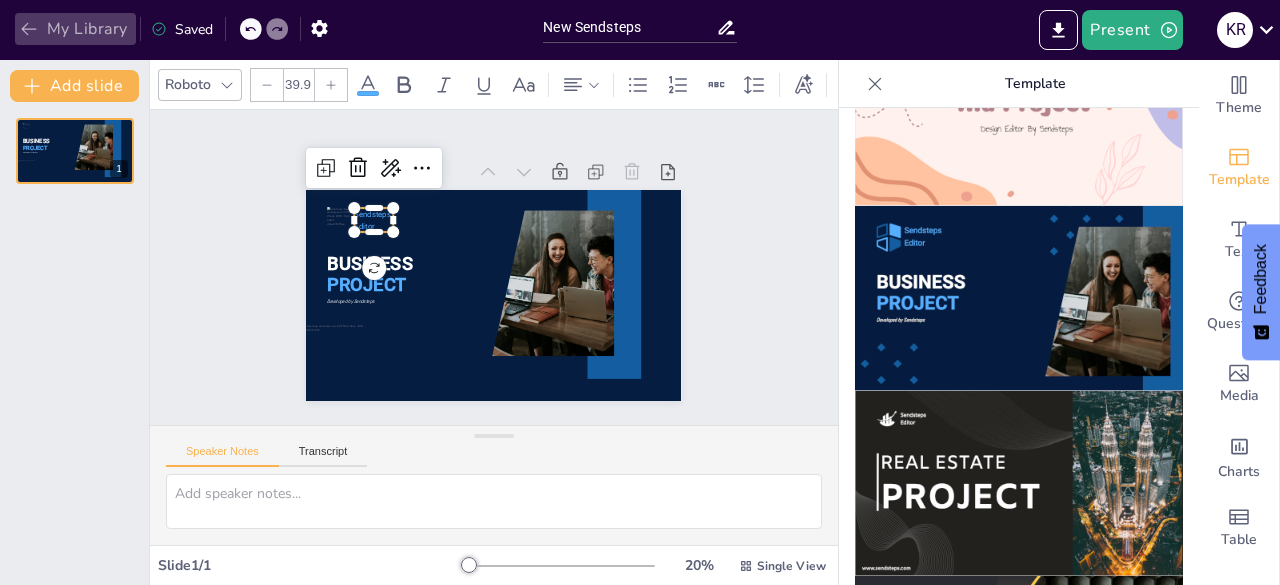 click on "My Library" at bounding box center [75, 29] 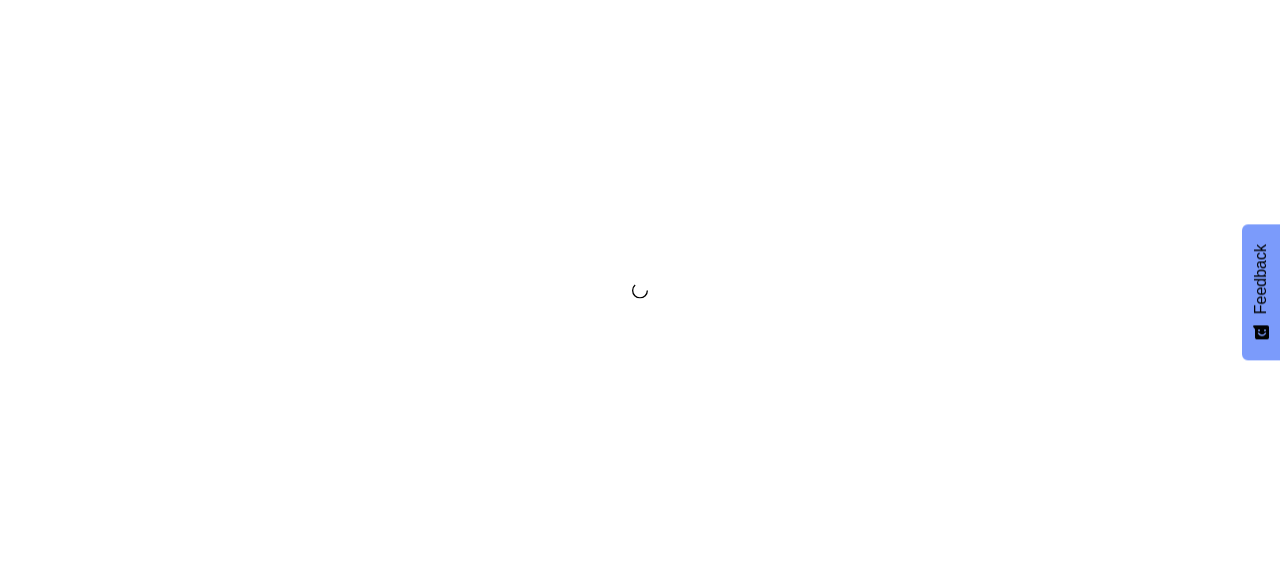 scroll, scrollTop: 0, scrollLeft: 0, axis: both 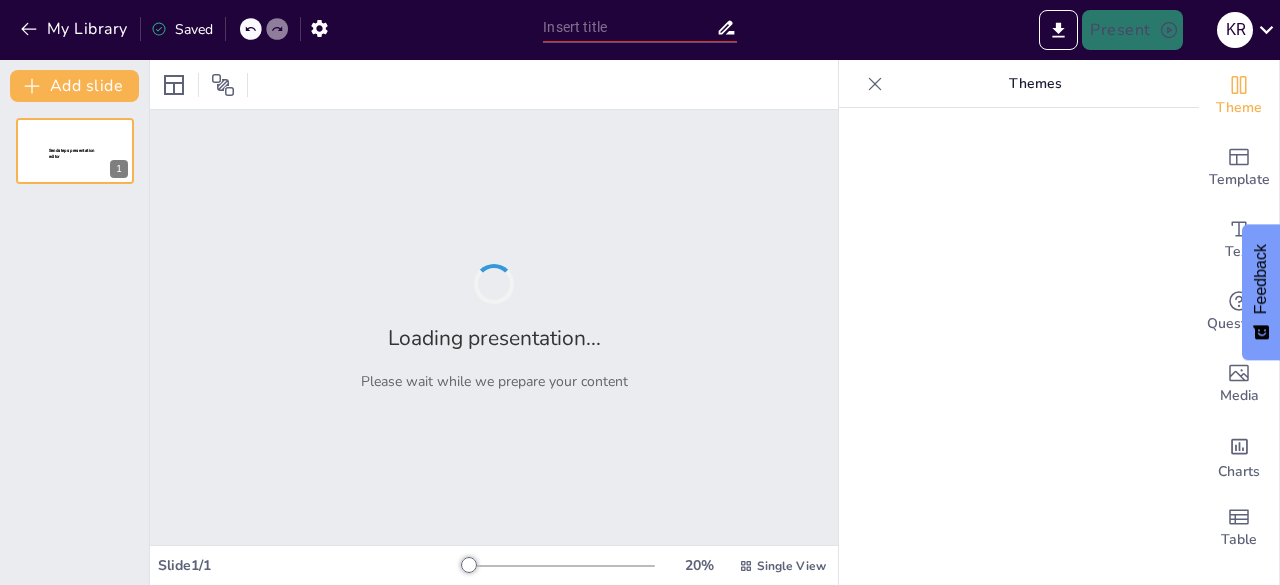 type on "New Sendsteps" 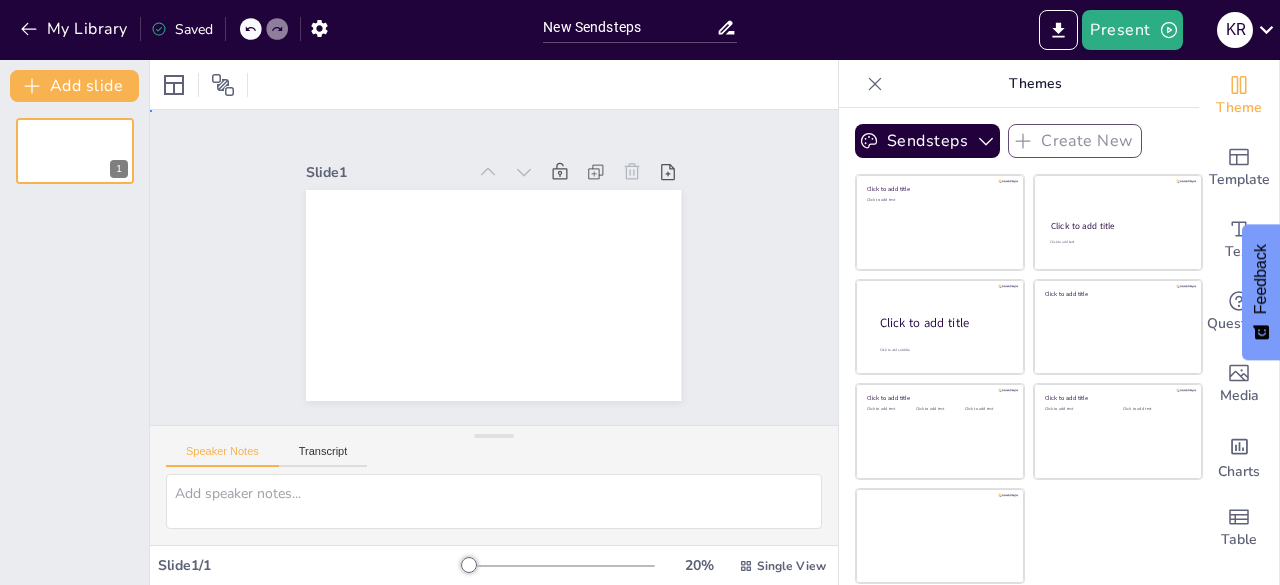 click at bounding box center (493, 295) 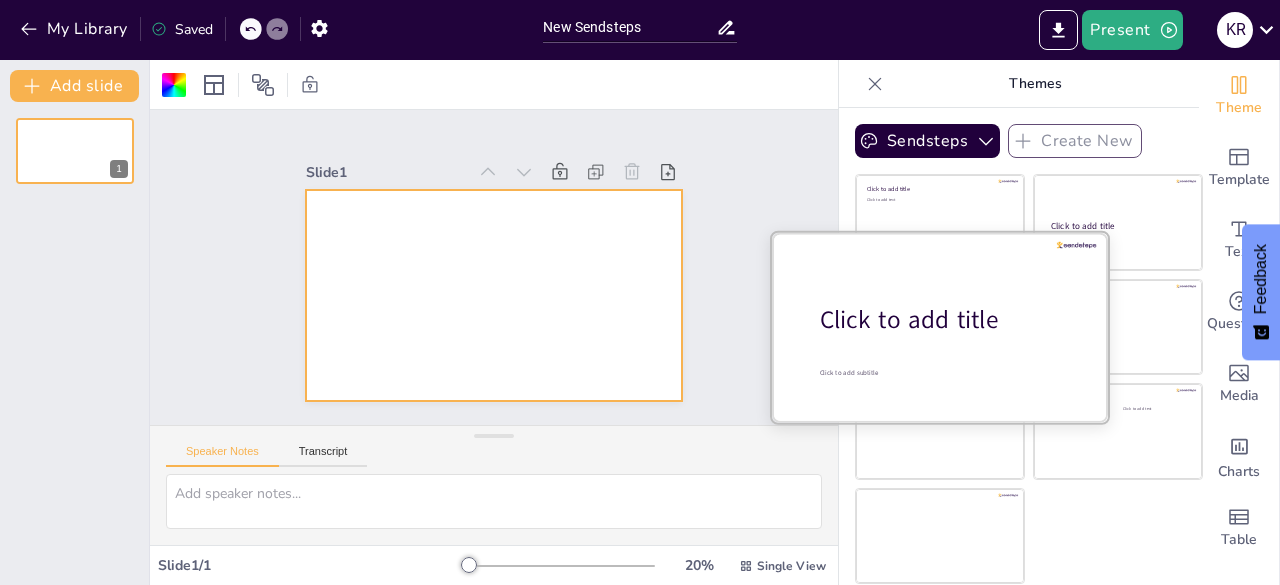 click at bounding box center [940, 326] 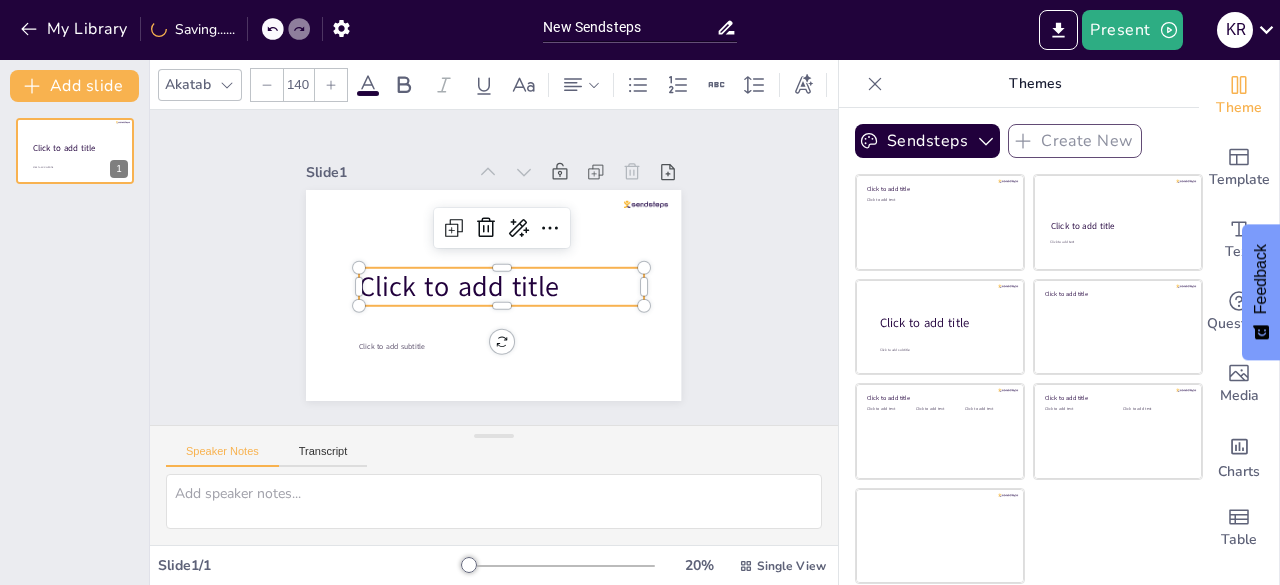 click on "Click to add title" at bounding box center [458, 287] 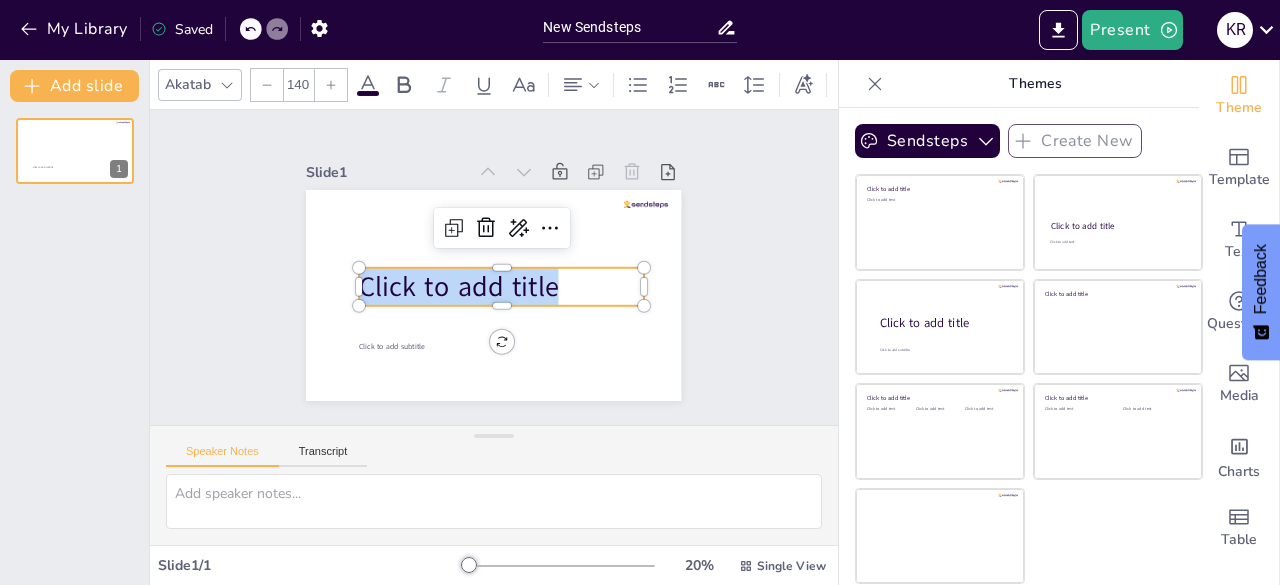 click on "Click to add title" at bounding box center [458, 287] 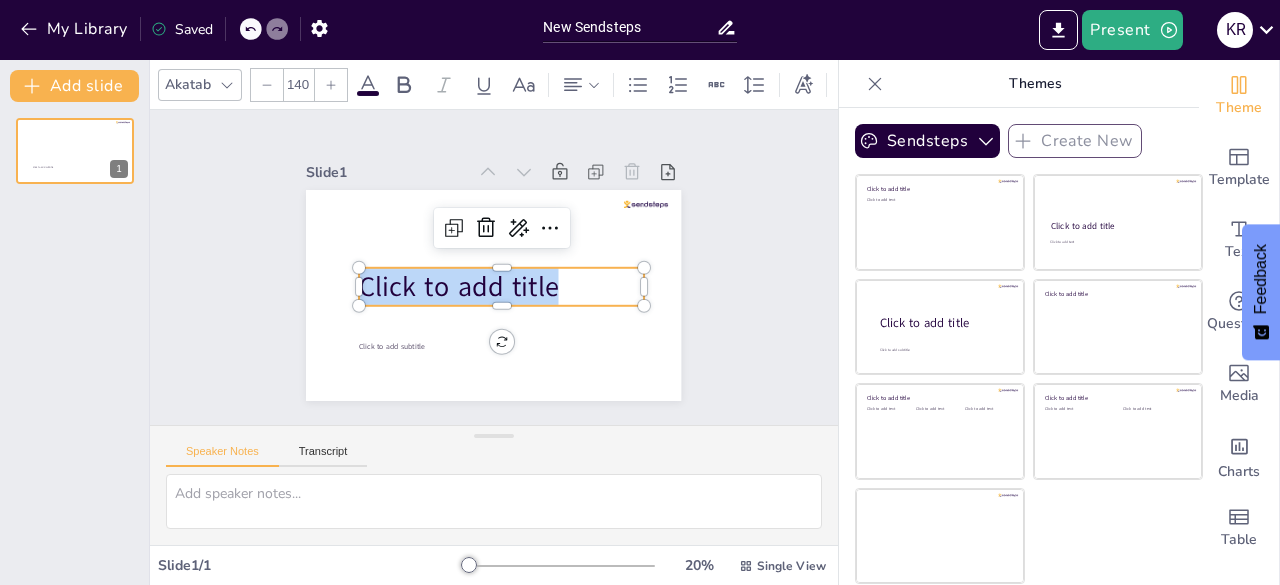 type 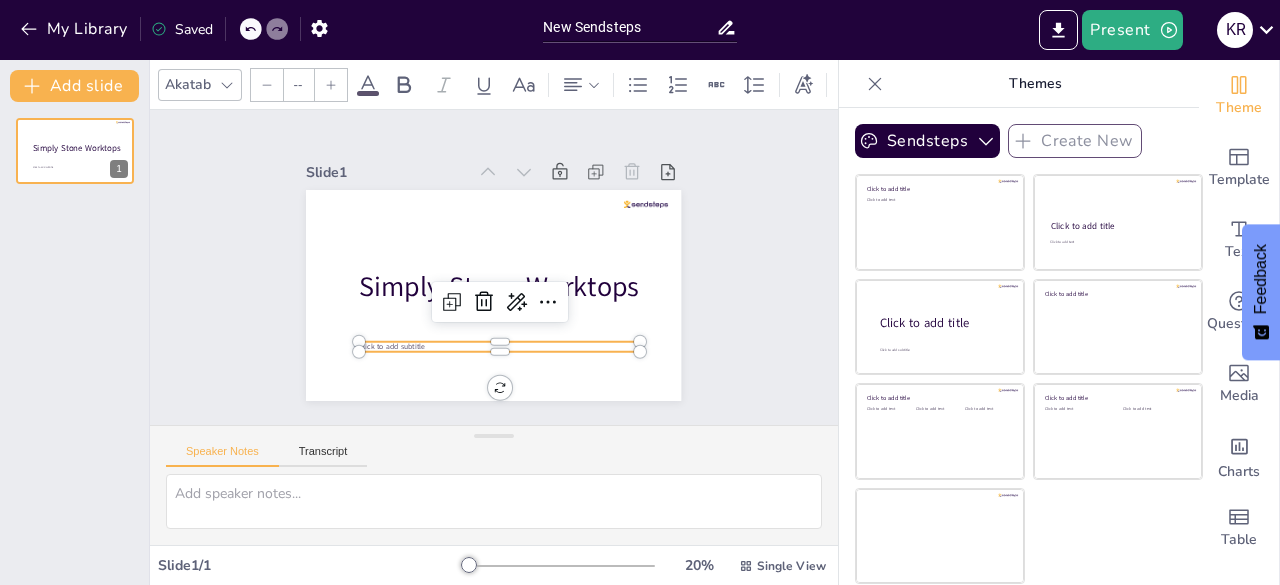type on "38" 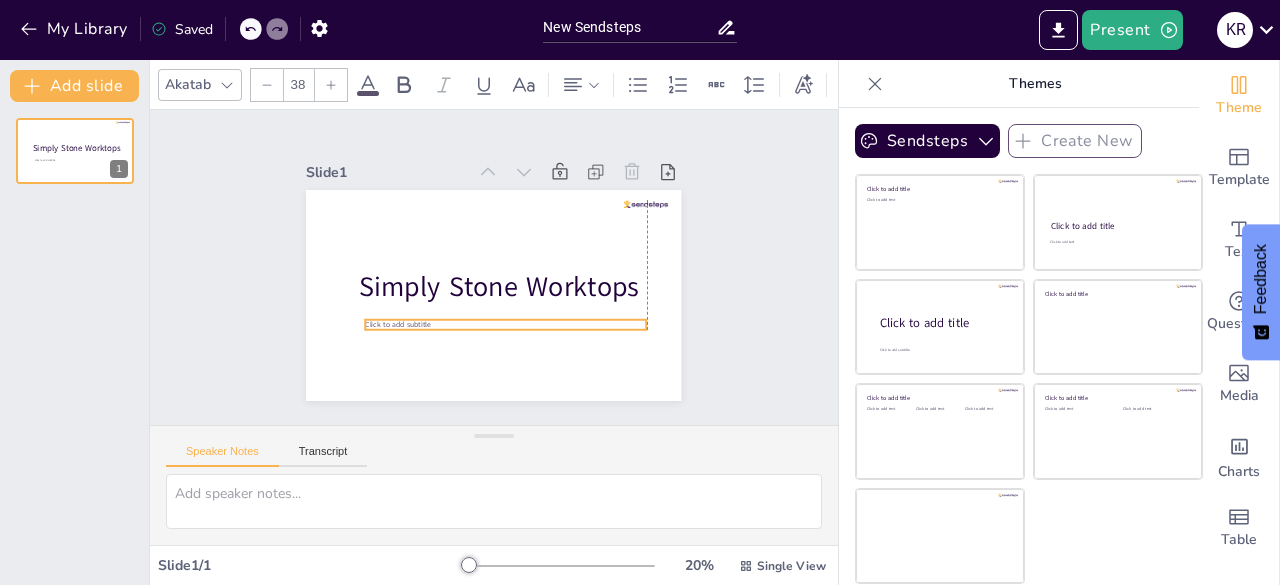 drag, startPoint x: 377, startPoint y: 337, endPoint x: 380, endPoint y: 315, distance: 22.203604 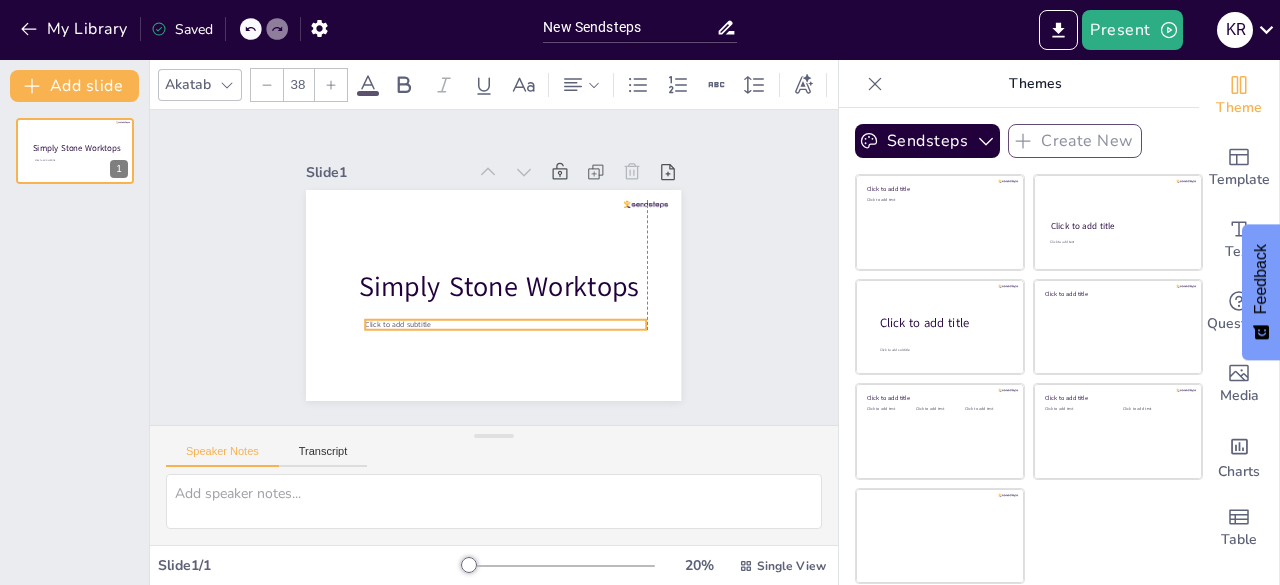 click on "Click to add subtitle" at bounding box center [399, 325] 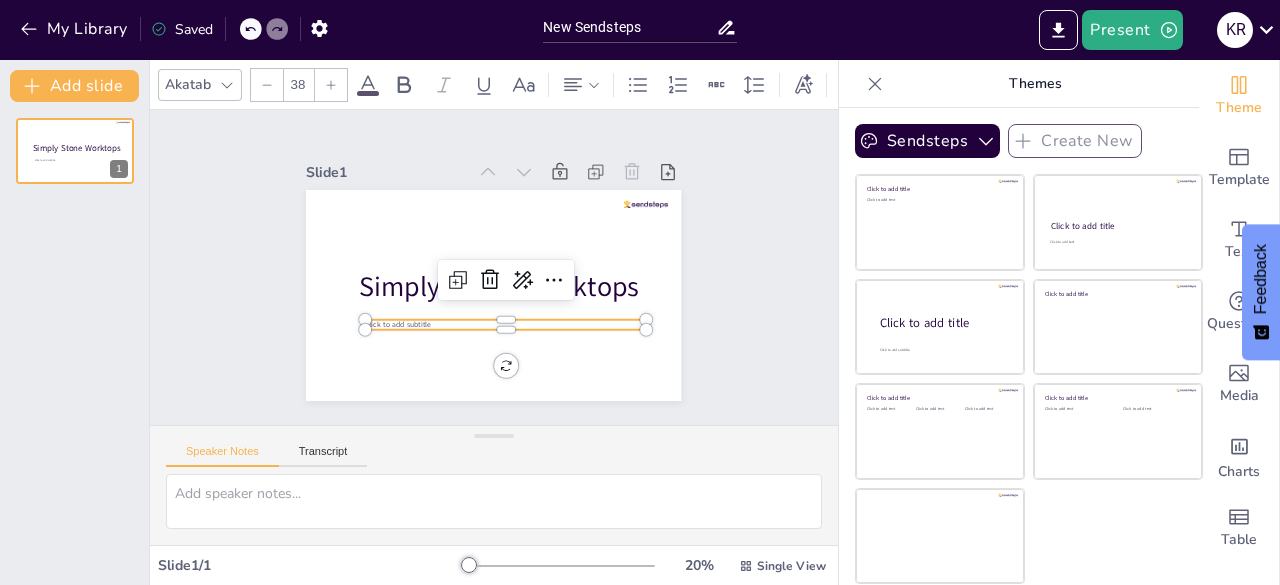 click on "Click to add subtitle" at bounding box center (506, 325) 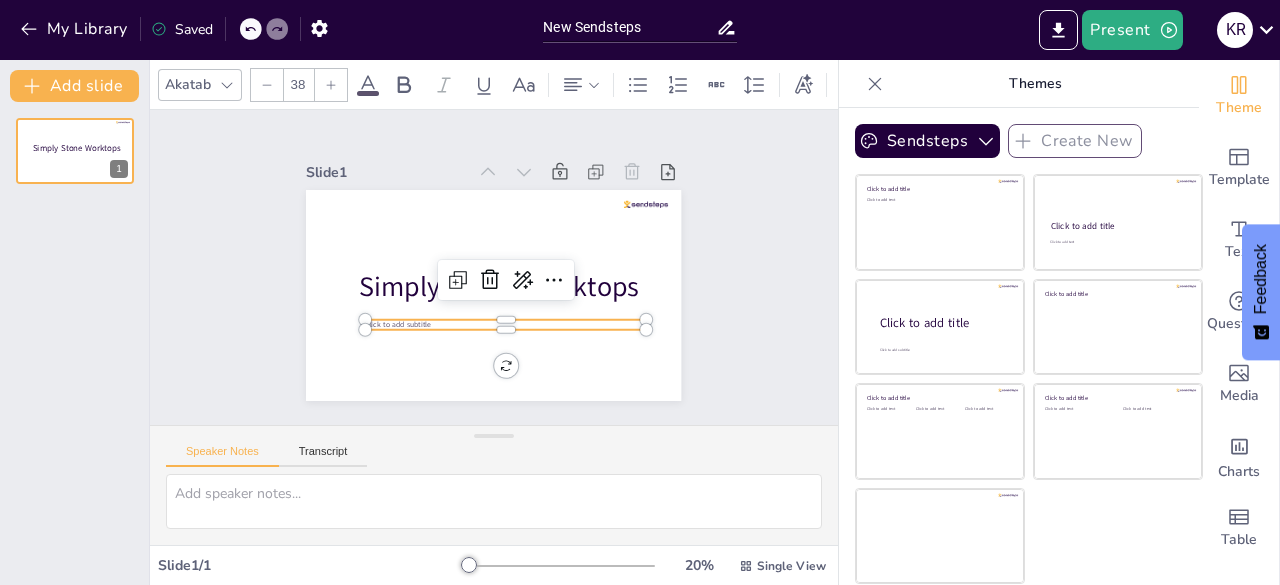 click on "Click to add subtitle" at bounding box center (506, 325) 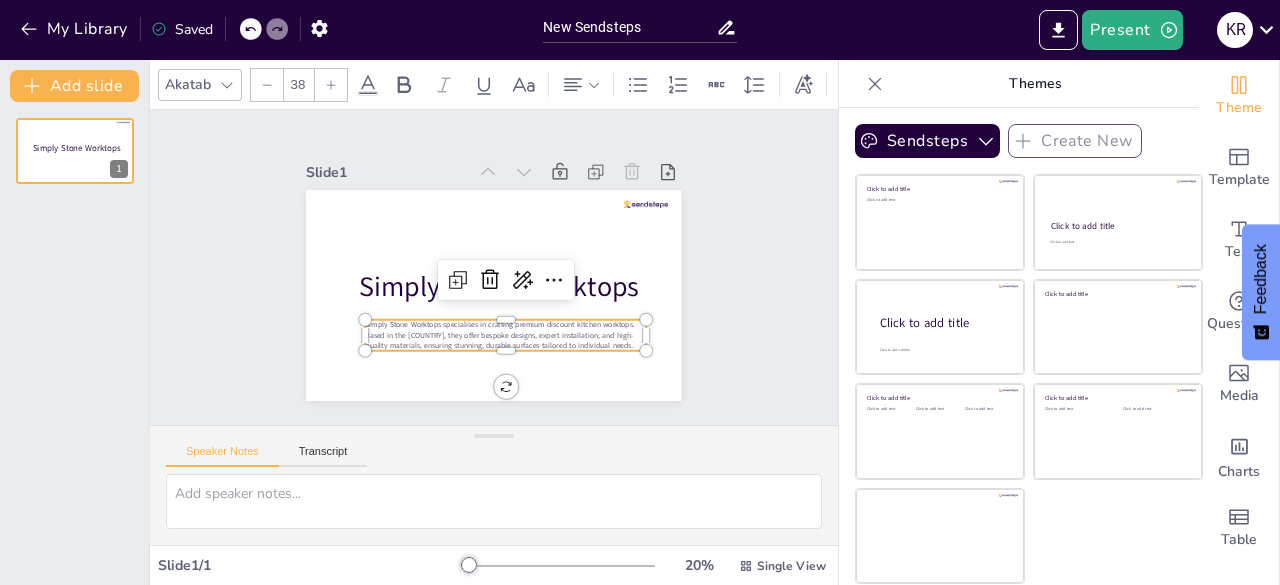 click on "Simply Stone Worktops specialises in crafting premium discount kitchen worktops. Based in [COUNTRY], they offer bespoke designs, expert installation, and high-quality materials, ensuring stunning, durable surfaces tailored to individual needs." at bounding box center [506, 335] 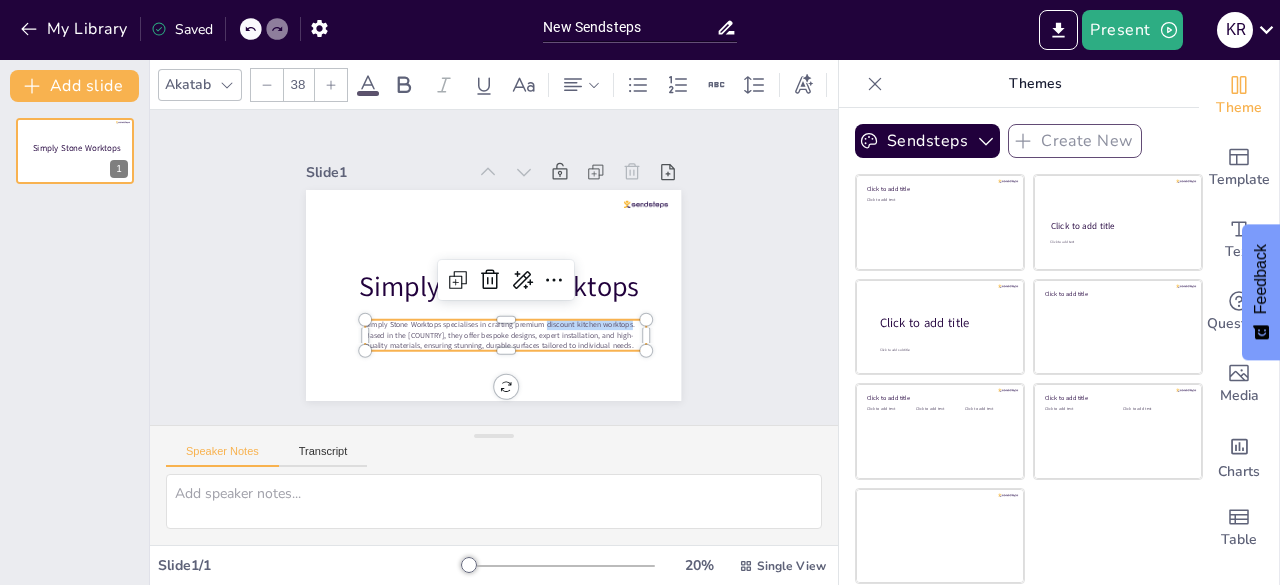 drag, startPoint x: 532, startPoint y: 317, endPoint x: 618, endPoint y: 321, distance: 86.09297 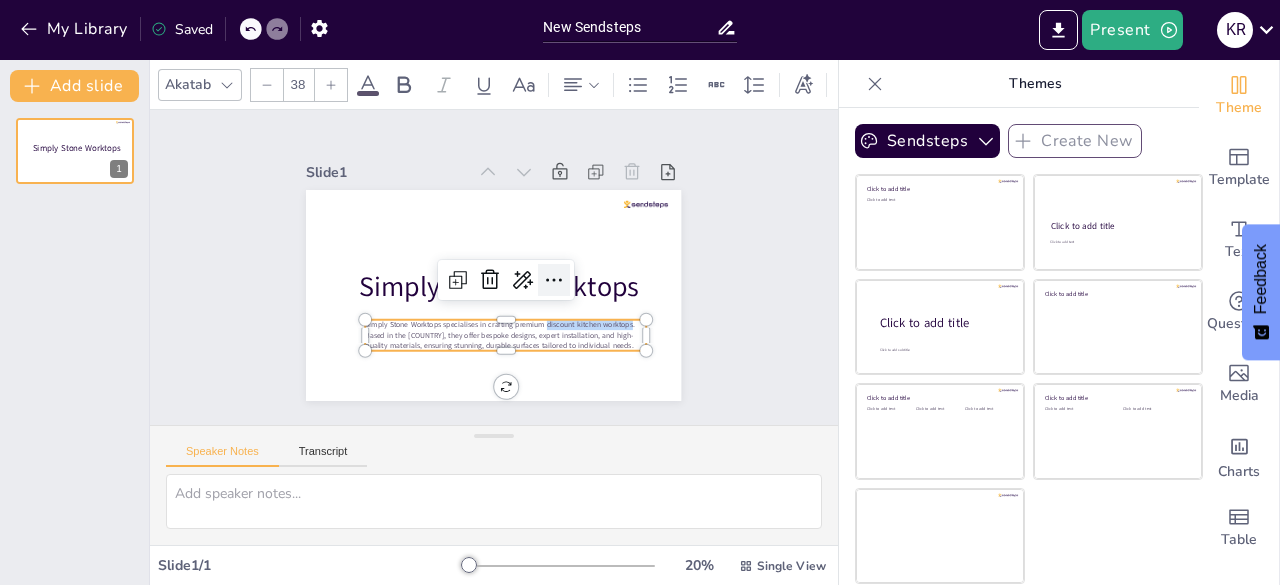 click 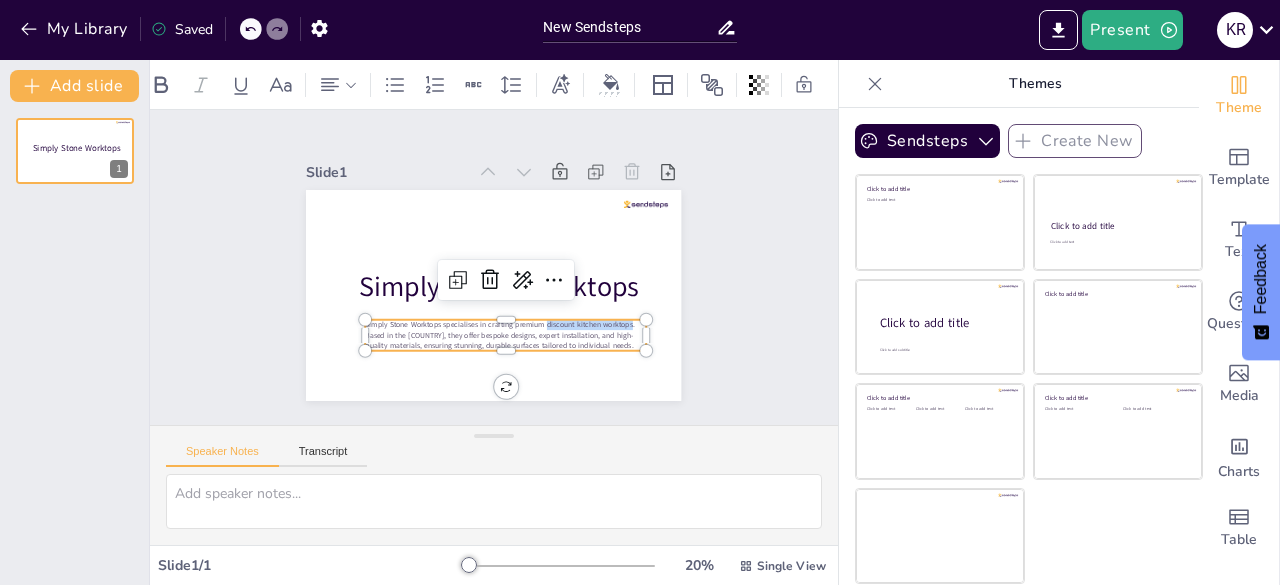 scroll, scrollTop: 0, scrollLeft: 0, axis: both 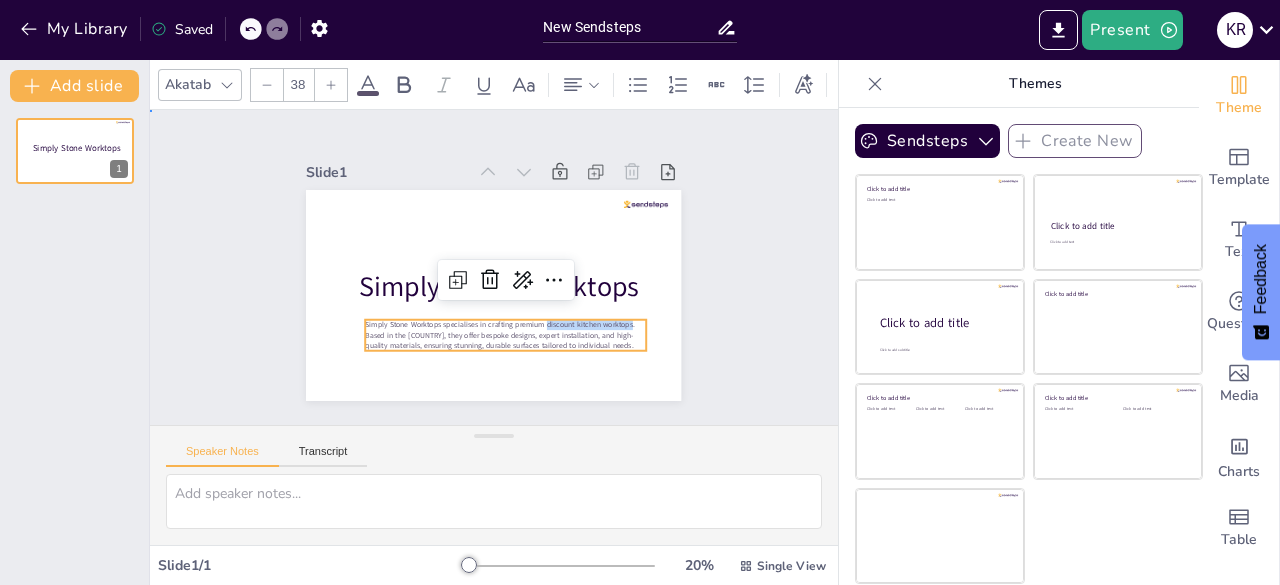 click on "Slide  1 Simply Stone Worktops Simply Stone Worktops specialises in crafting premium discount kitchen worktops. Based in the UK, they offer bespoke designs, expert installation, and high-quality materials, ensuring stunning, durable surfaces tailored to individual needs." at bounding box center [493, 267] 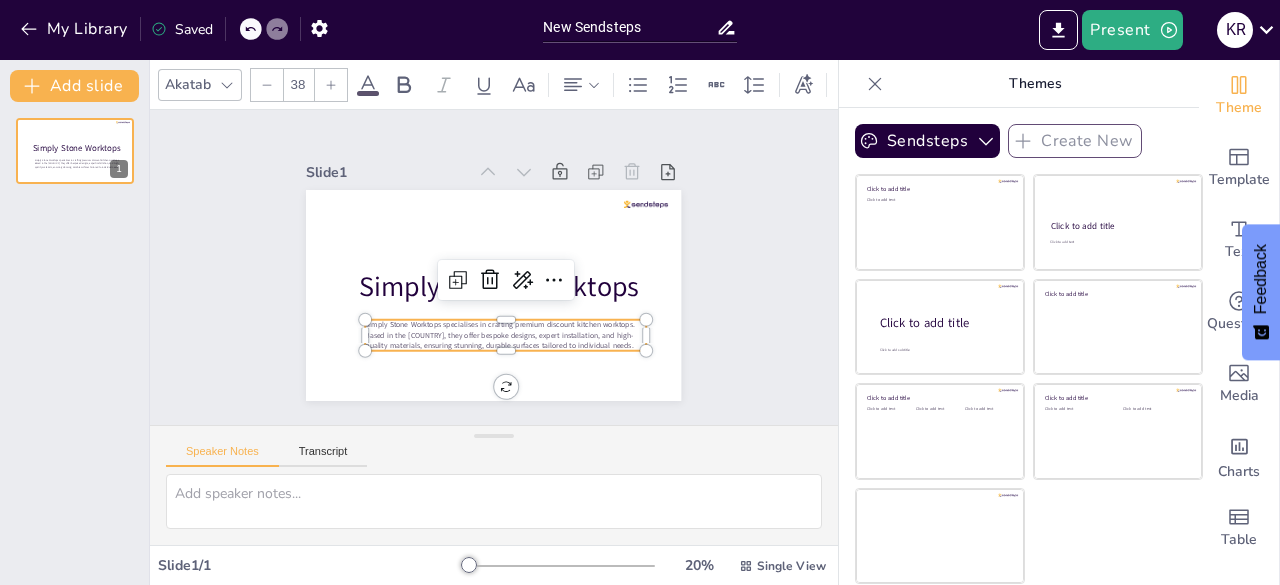 click on "Simply Stone Worktops specialises in crafting premium discount kitchen worktops. Based in [COUNTRY], they offer bespoke designs, expert installation, and high-quality materials, ensuring stunning, durable surfaces tailored to individual needs." at bounding box center [506, 335] 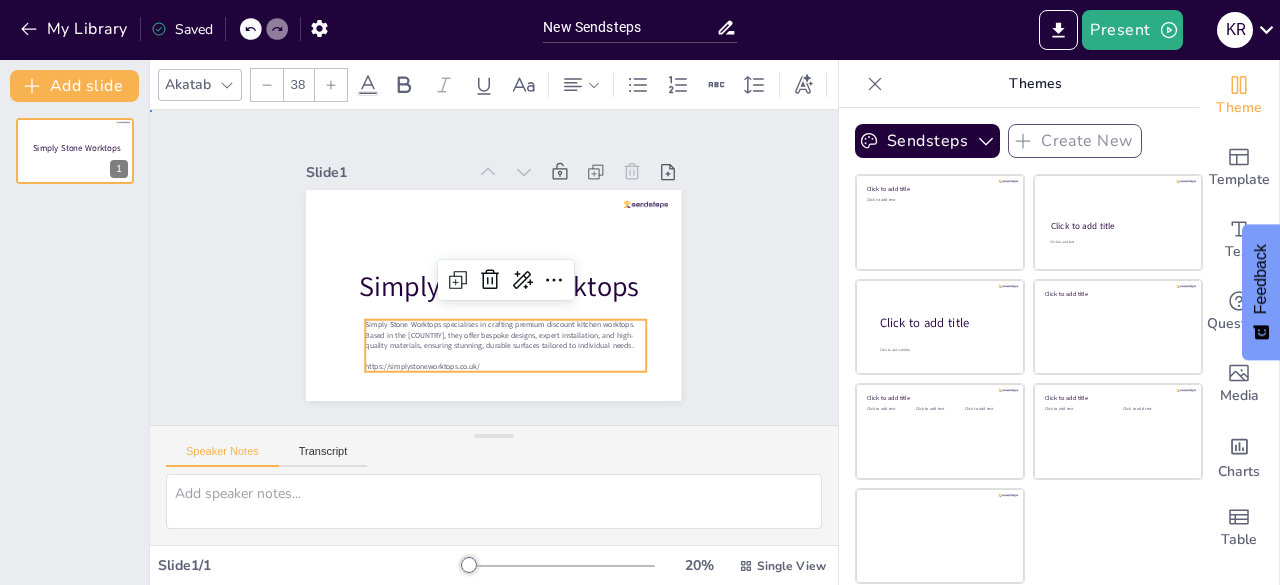 click on "Slide  1 Simply Stone Worktops Simply Stone Worktops specialises in crafting premium discount kitchen worktops. Based in the UK, they offer bespoke designs, expert installation, and high-quality materials, ensuring stunning, durable surfaces tailored to individual needs. https://simplystoneworktops.co.uk/" at bounding box center (494, 267) 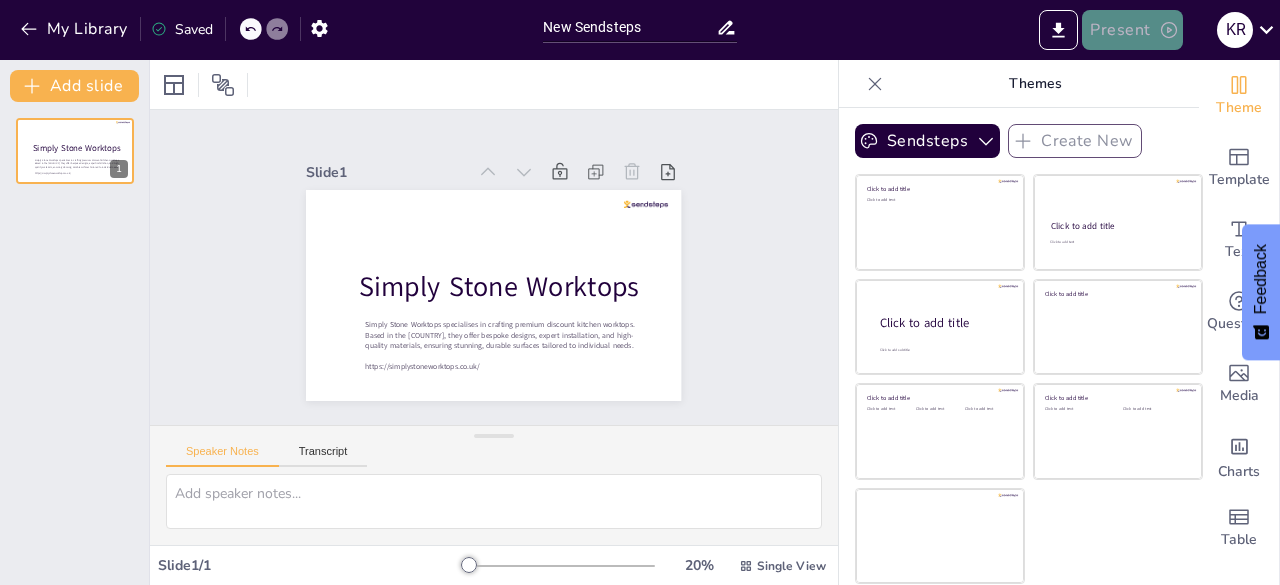 click on "Present" at bounding box center (1132, 30) 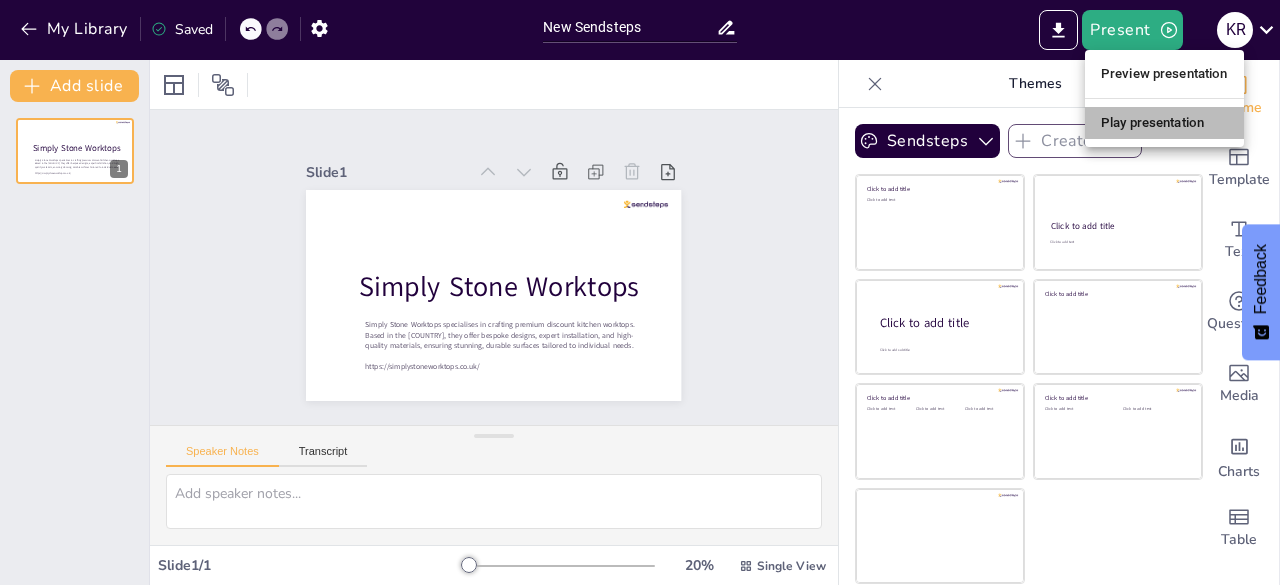 click on "Play presentation" at bounding box center (1164, 123) 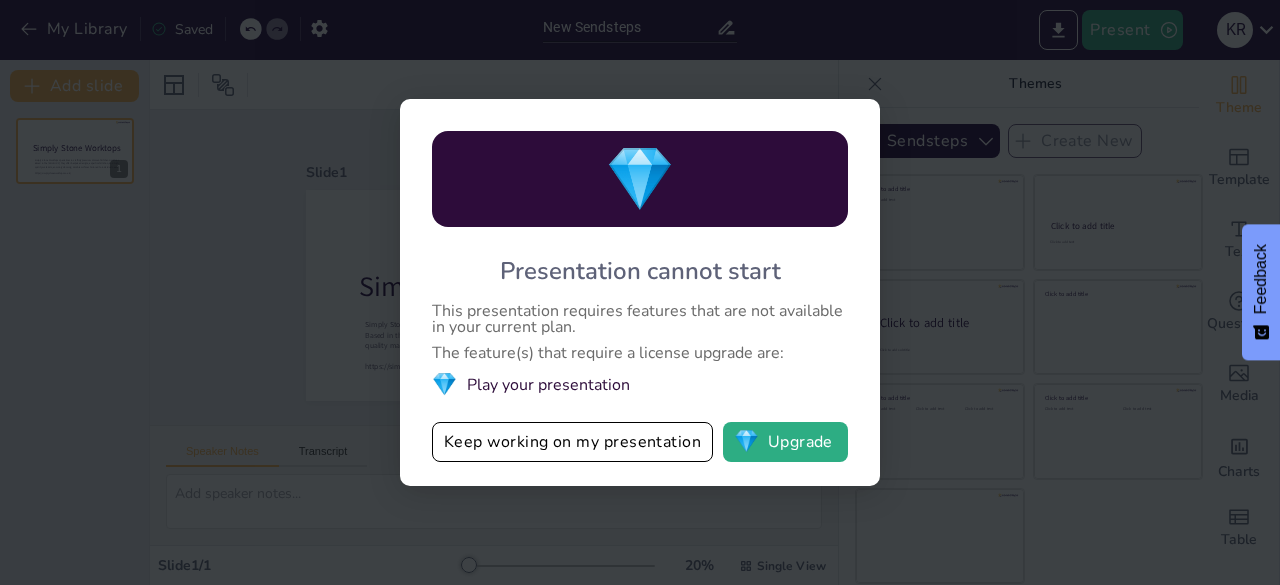 click on "💎 Presentation cannot start This presentation requires features that are not available in your current plan. The feature(s) that require a license upgrade are: 💎 Play your presentation Keep working on my presentation 💎 Upgrade" at bounding box center [640, 292] 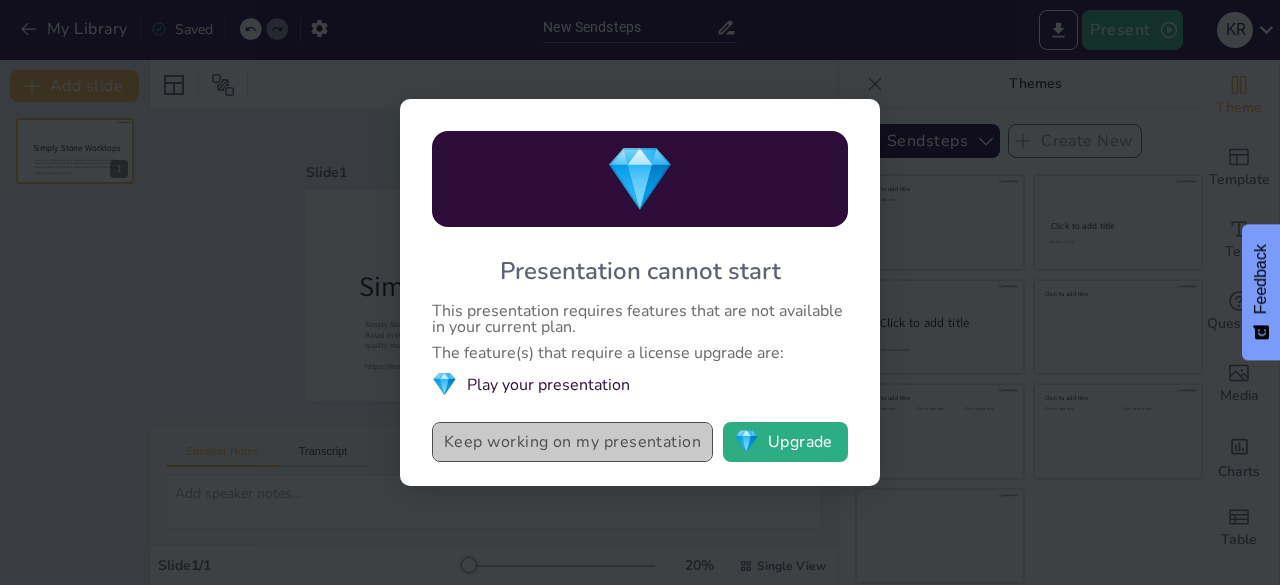 click on "Keep working on my presentation" at bounding box center (572, 442) 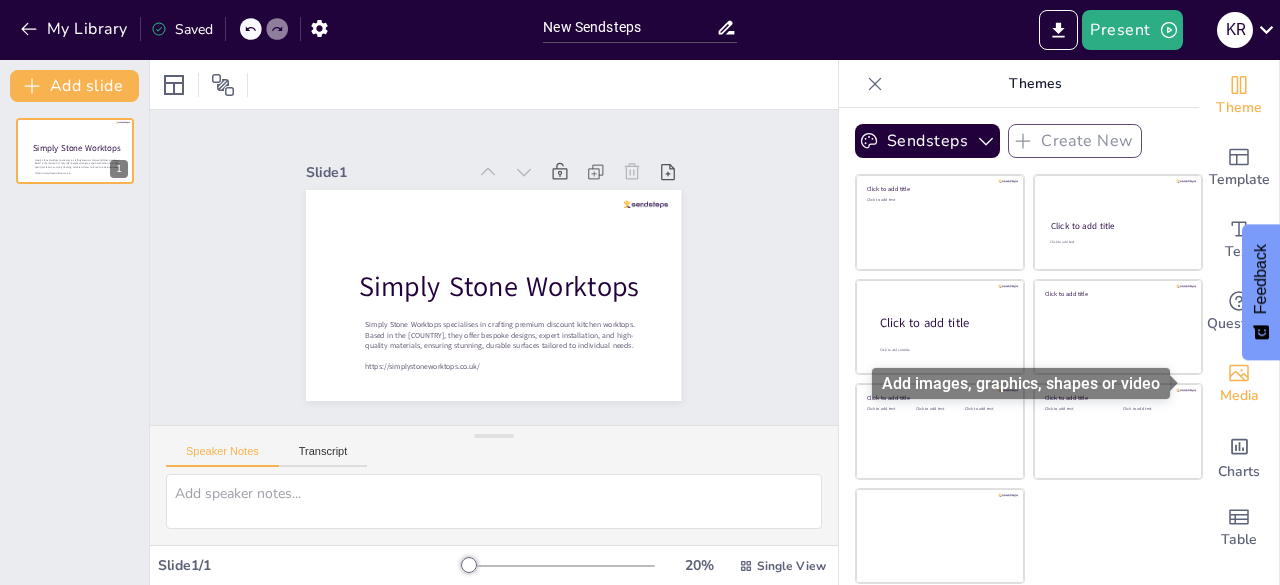 click on "Media" at bounding box center (1239, 384) 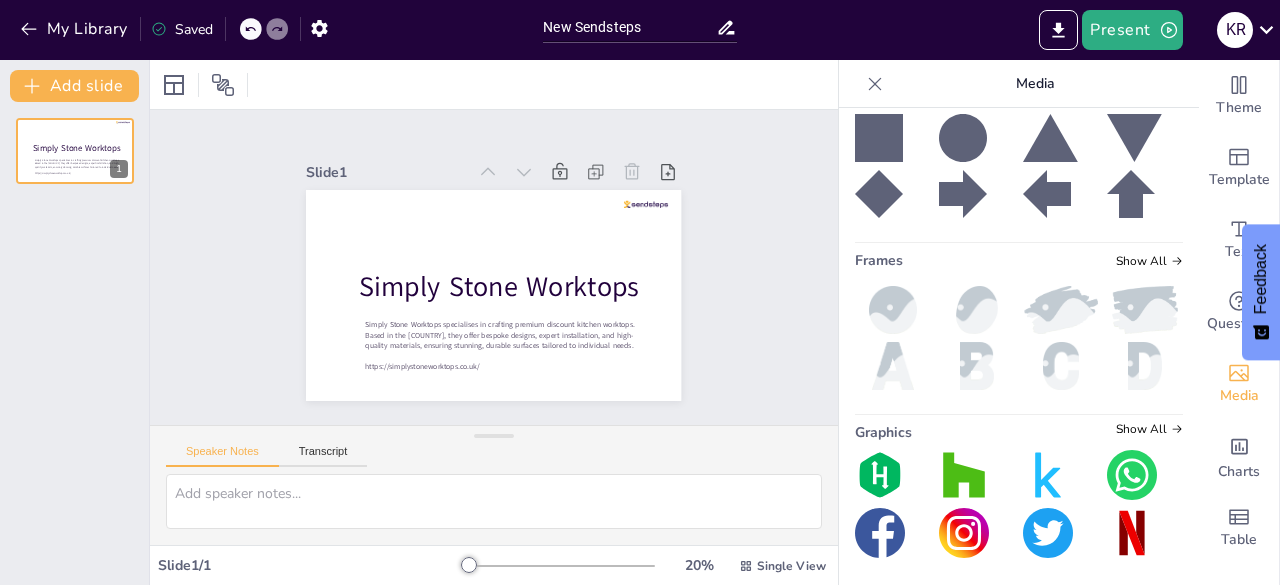scroll, scrollTop: 0, scrollLeft: 0, axis: both 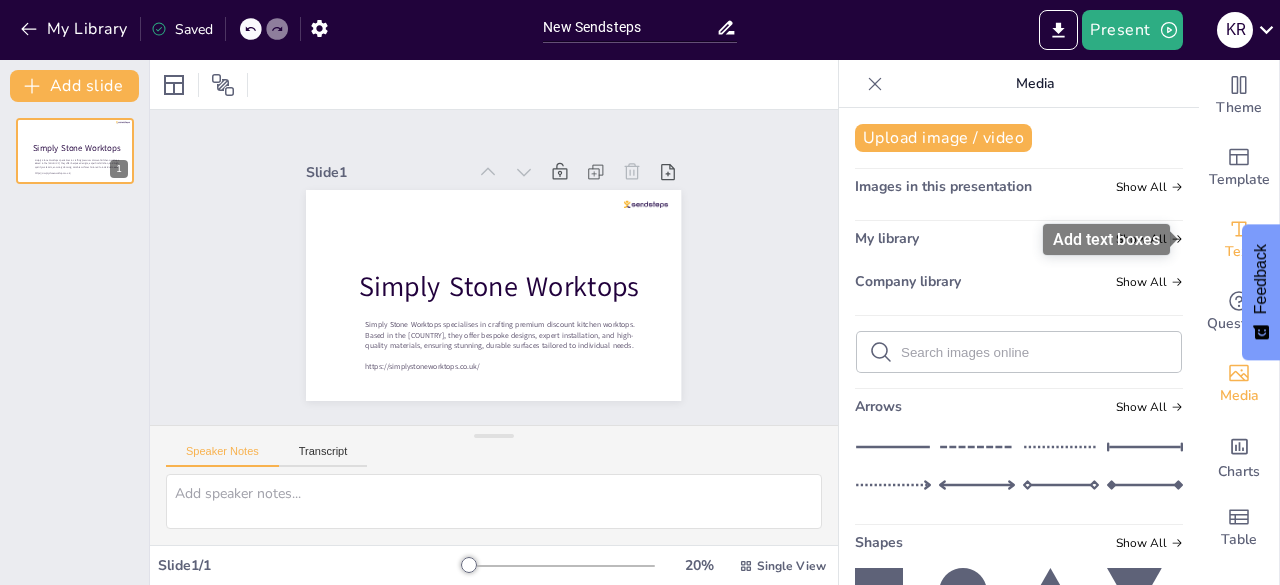 click 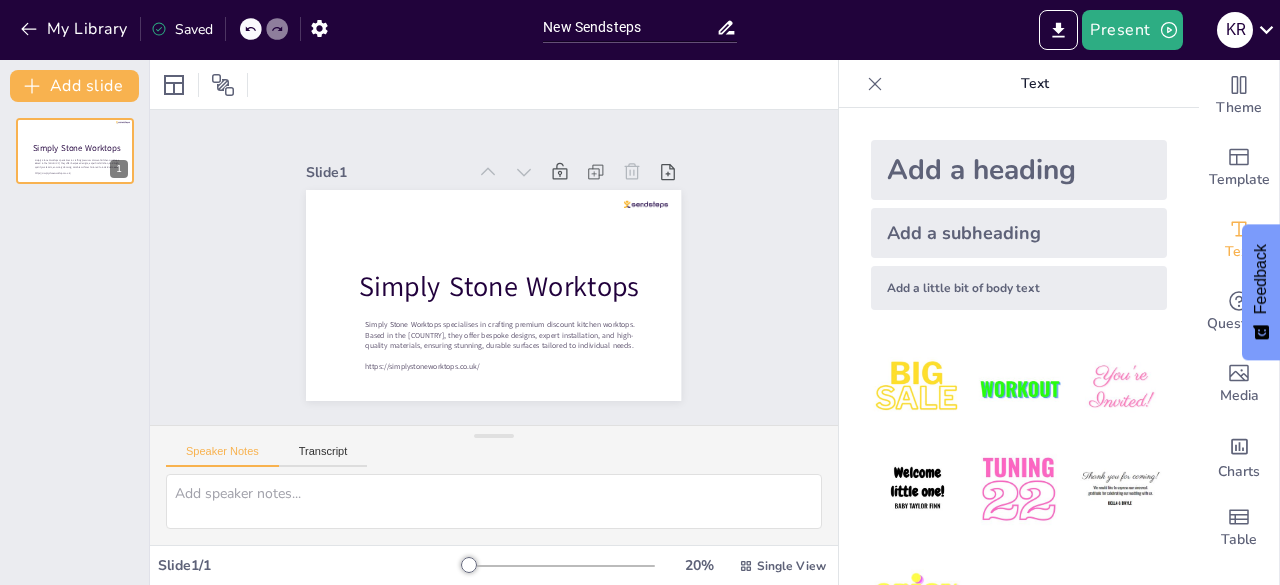 click on "Add a subheading" at bounding box center [1019, 233] 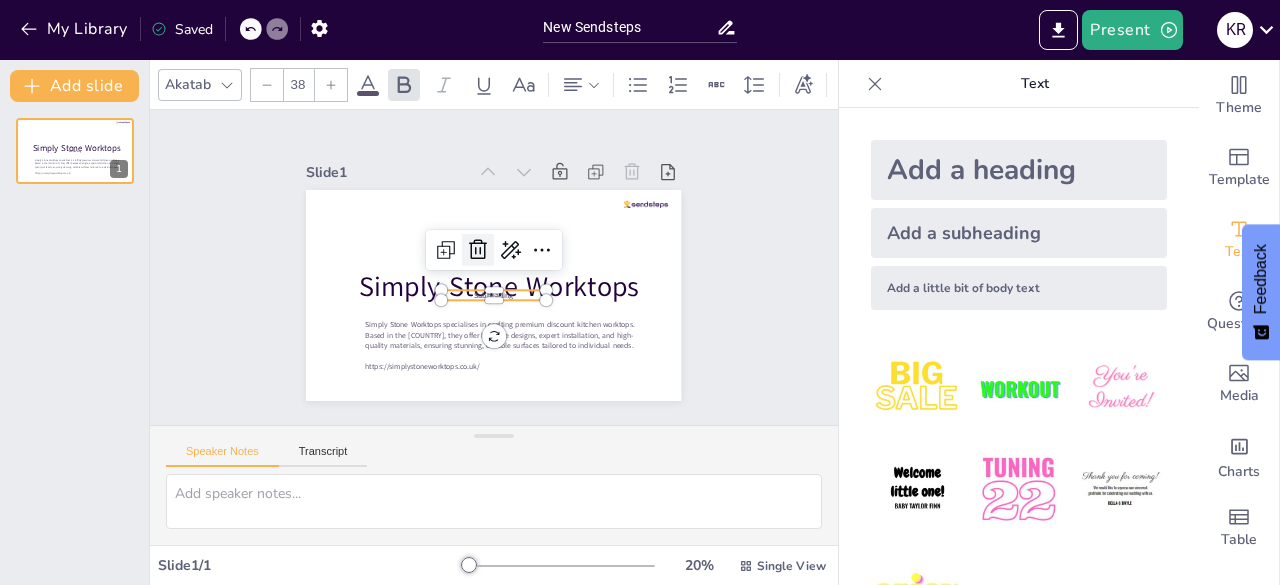 click 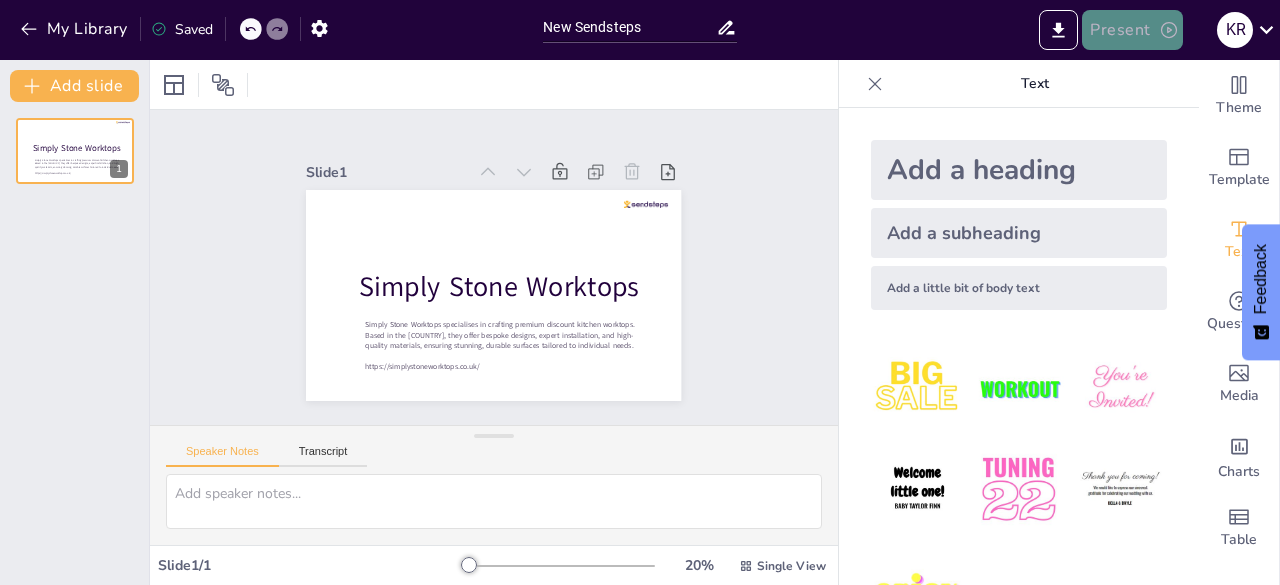 click on "Present" at bounding box center (1132, 30) 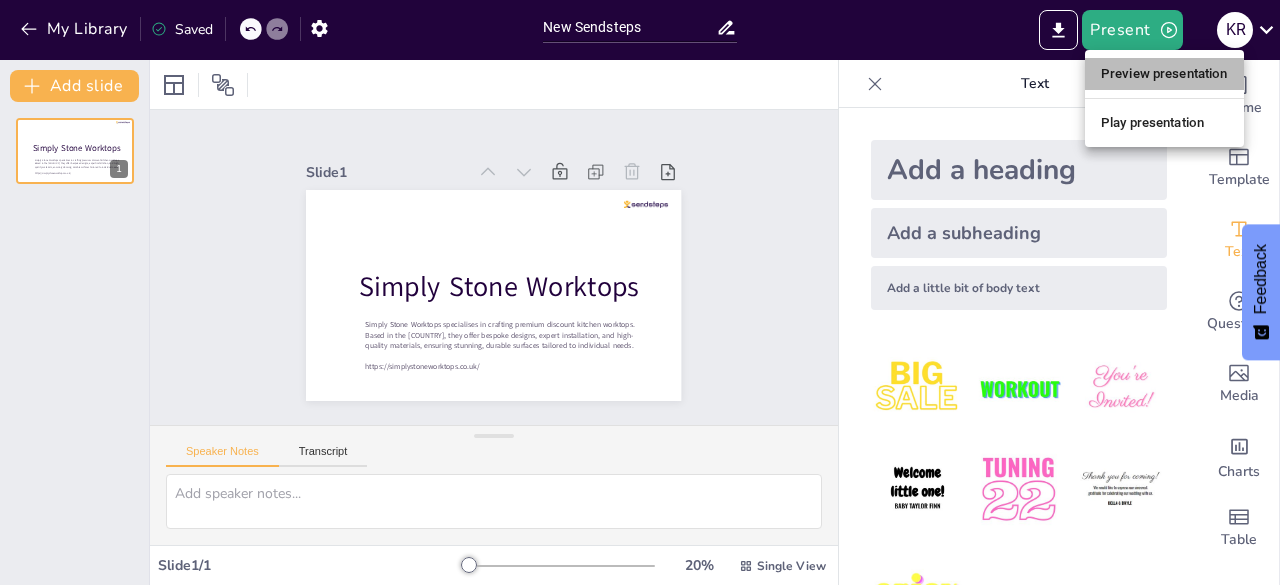 click on "Preview presentation" at bounding box center [1164, 74] 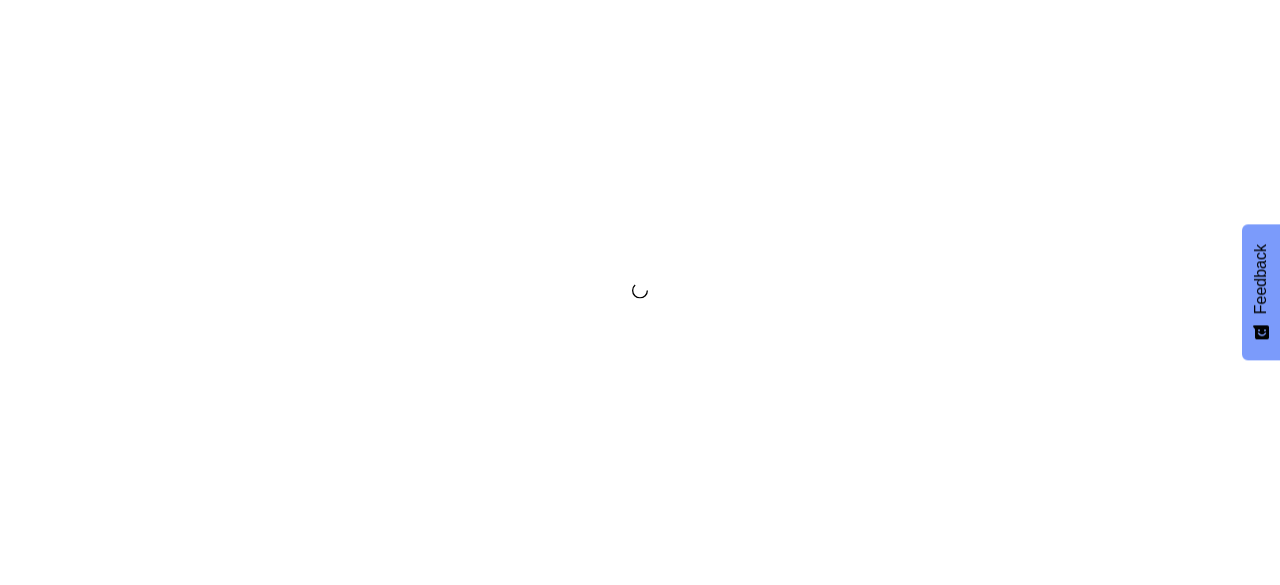 scroll, scrollTop: 0, scrollLeft: 0, axis: both 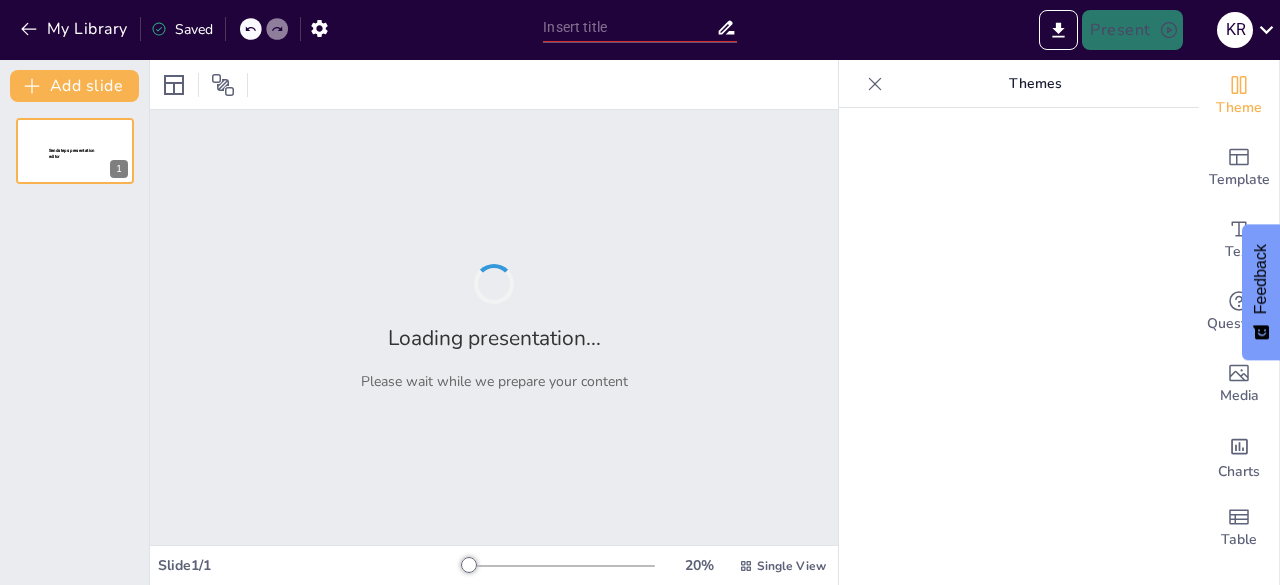 type on "New Sendsteps" 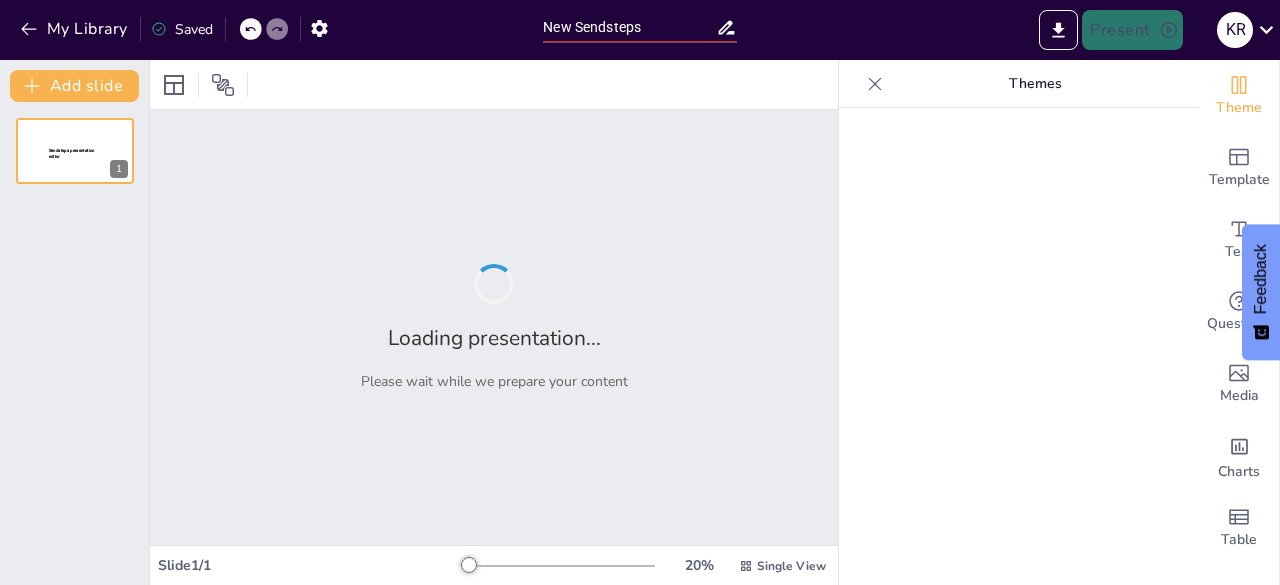 scroll, scrollTop: 0, scrollLeft: 0, axis: both 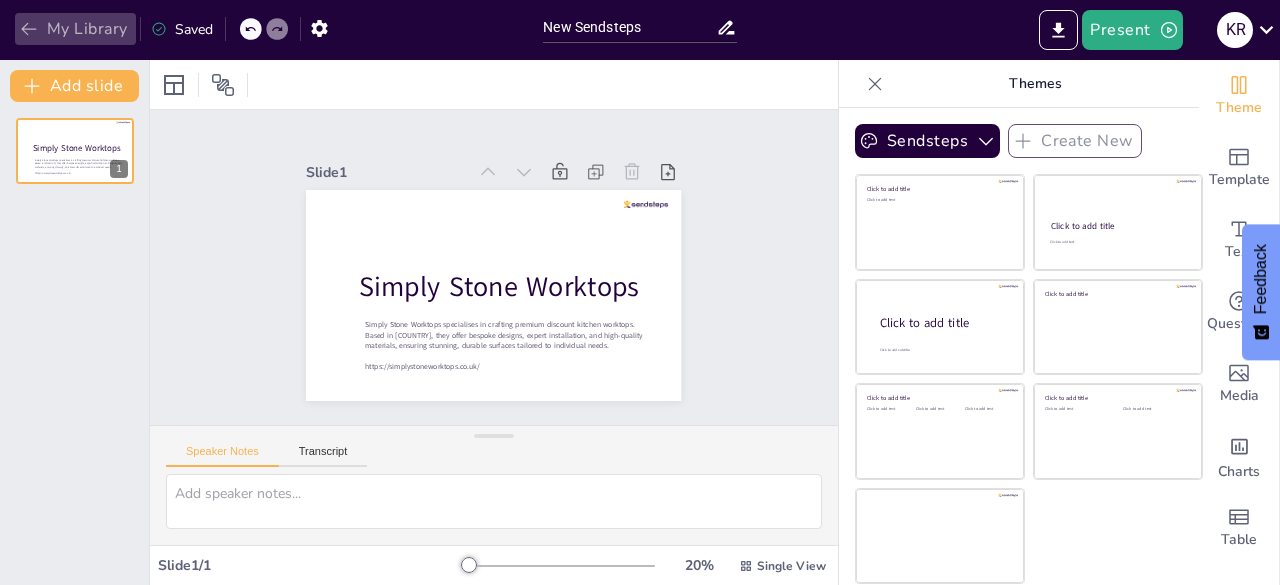 click 